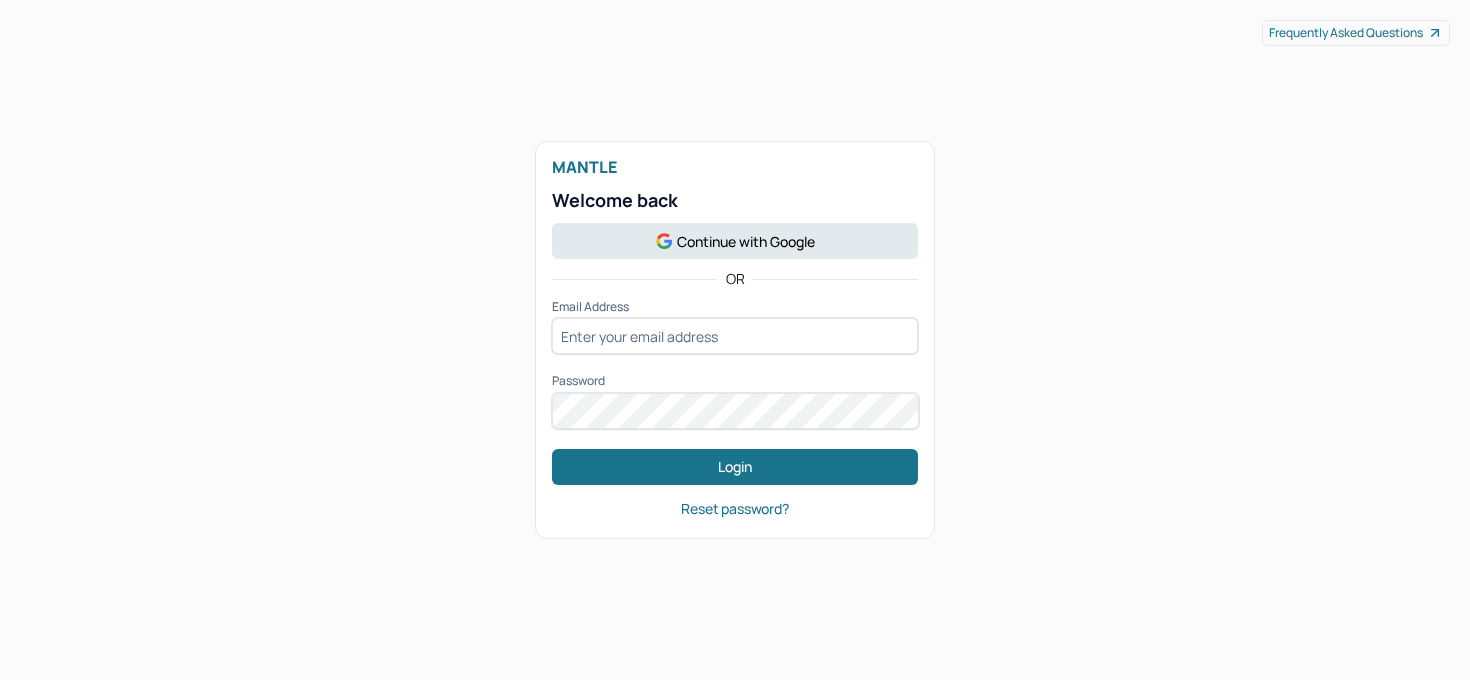 scroll, scrollTop: 0, scrollLeft: 0, axis: both 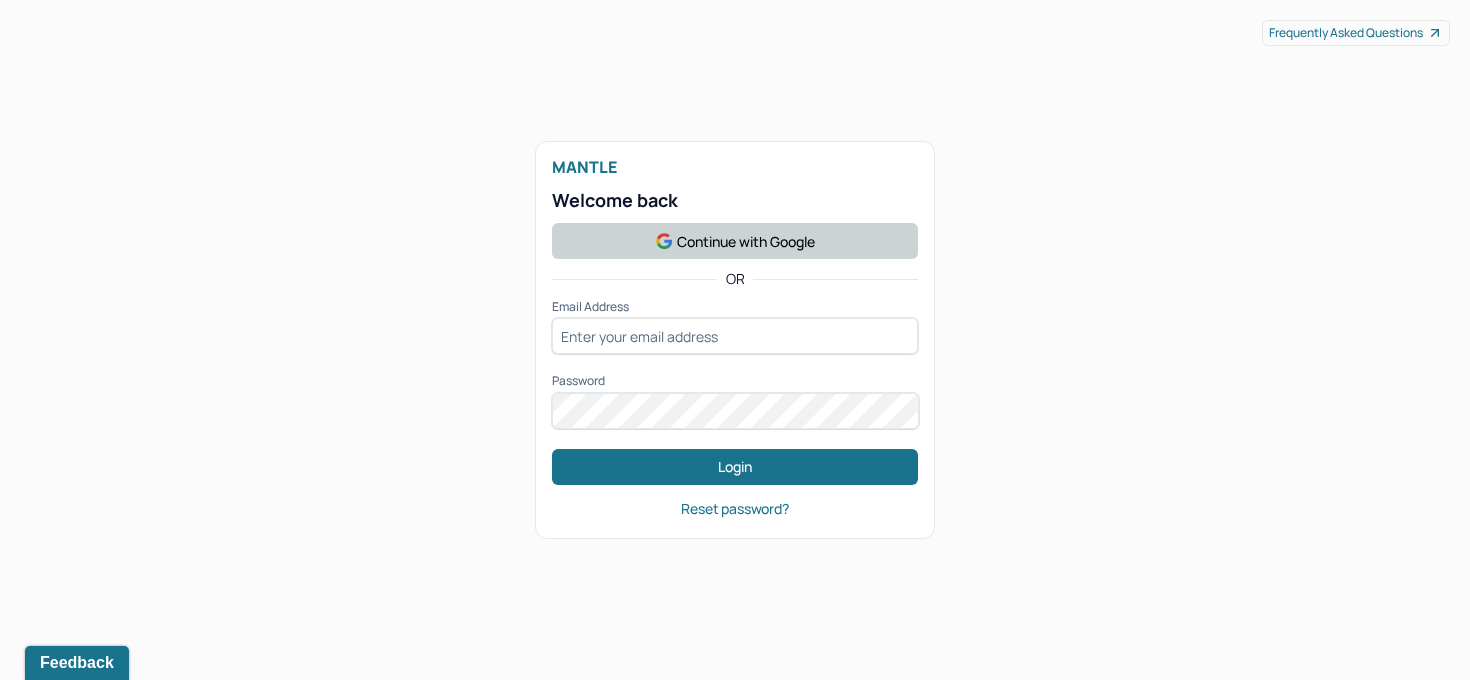 type on "[PERSON_NAME][EMAIL_ADDRESS][DOMAIN_NAME]" 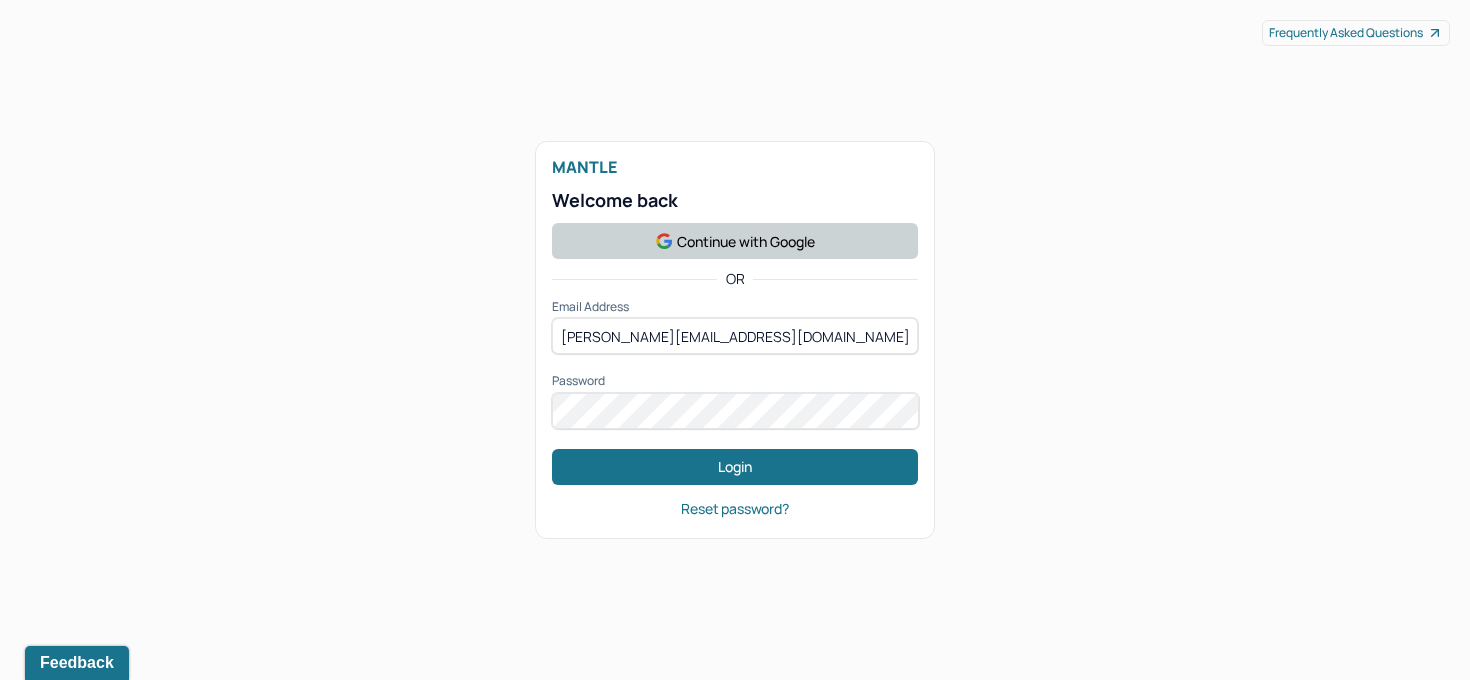 click on "Continue with Google" at bounding box center [735, 241] 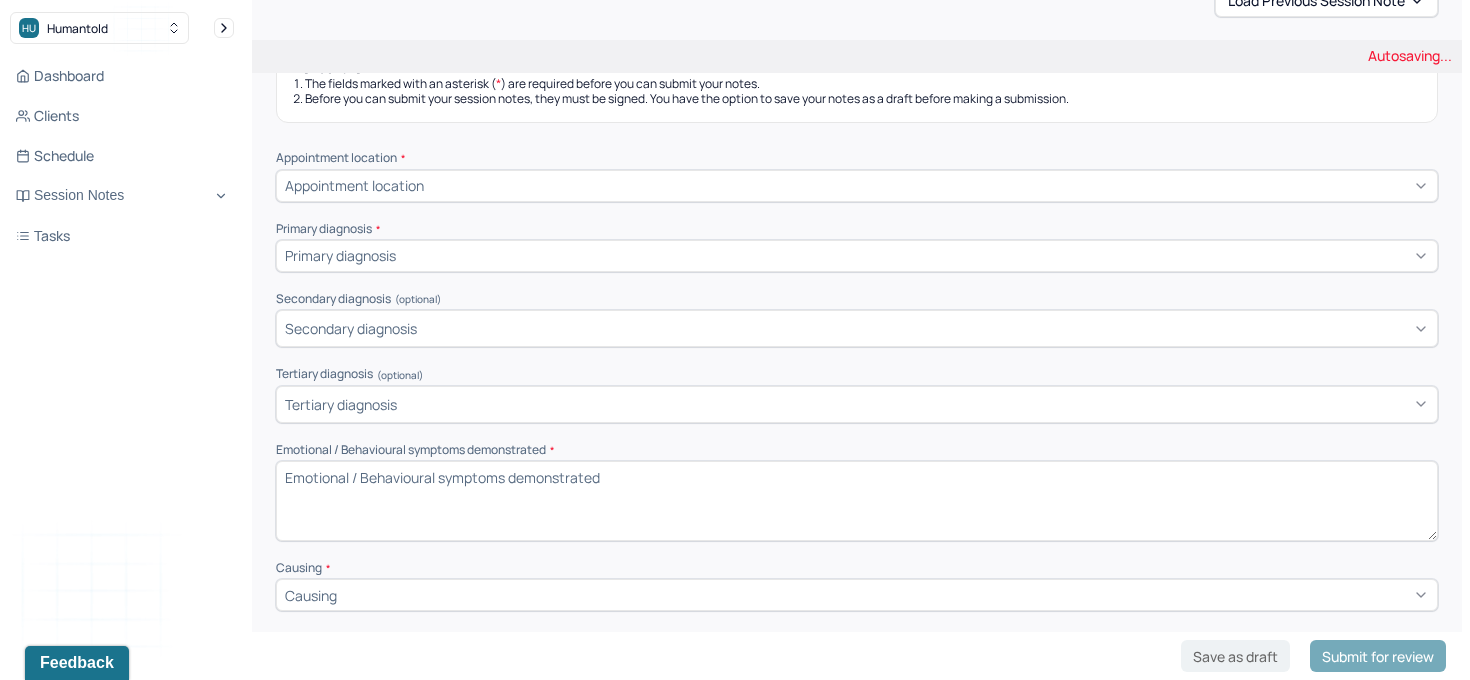 scroll, scrollTop: 325, scrollLeft: 0, axis: vertical 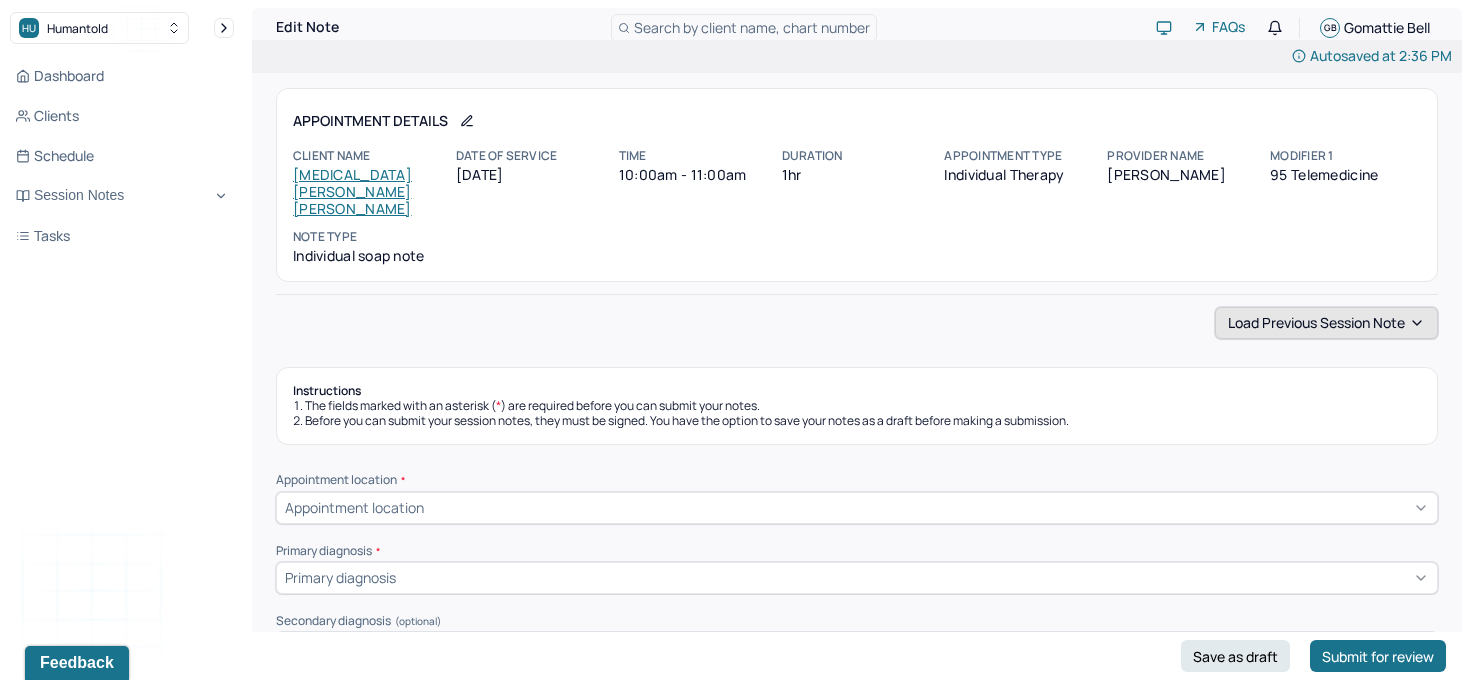 click on "Load previous session note" at bounding box center [1326, 323] 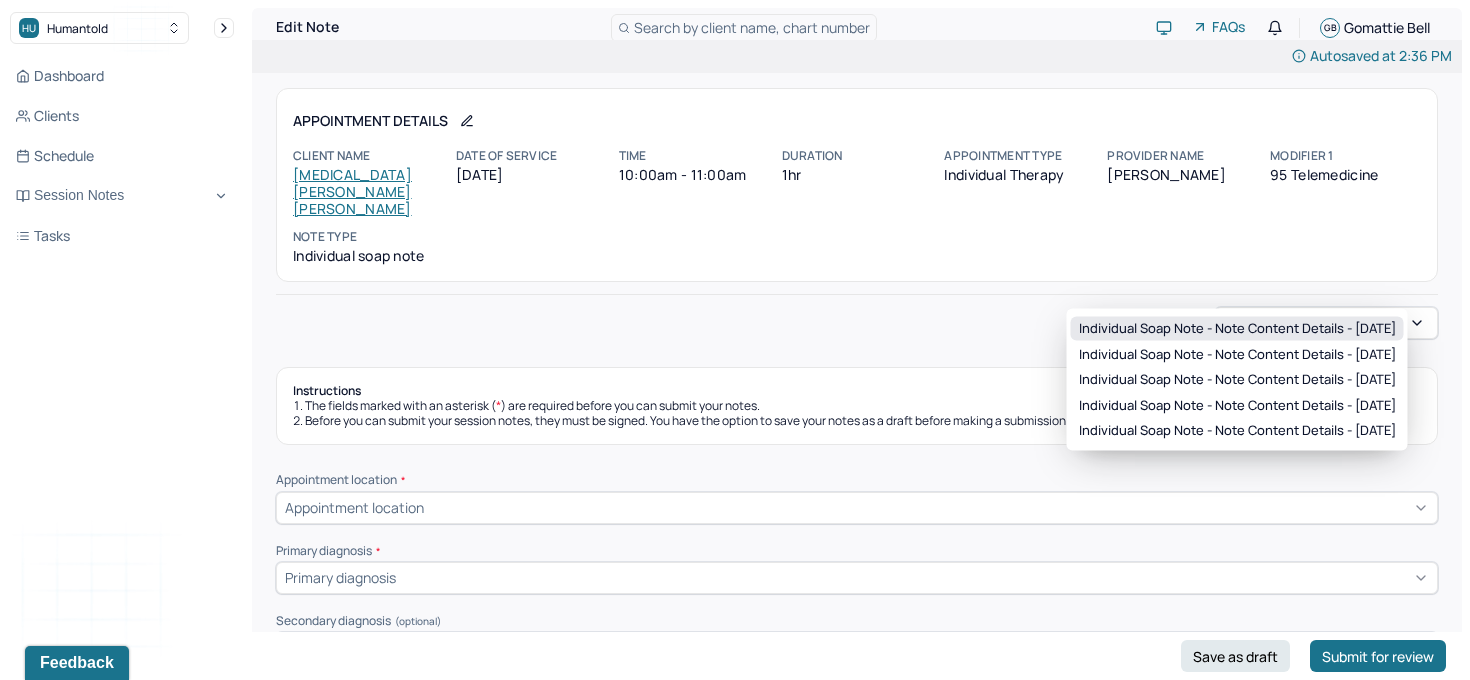 click on "Individual soap note   - Note content Details -   [DATE]" at bounding box center [1237, 329] 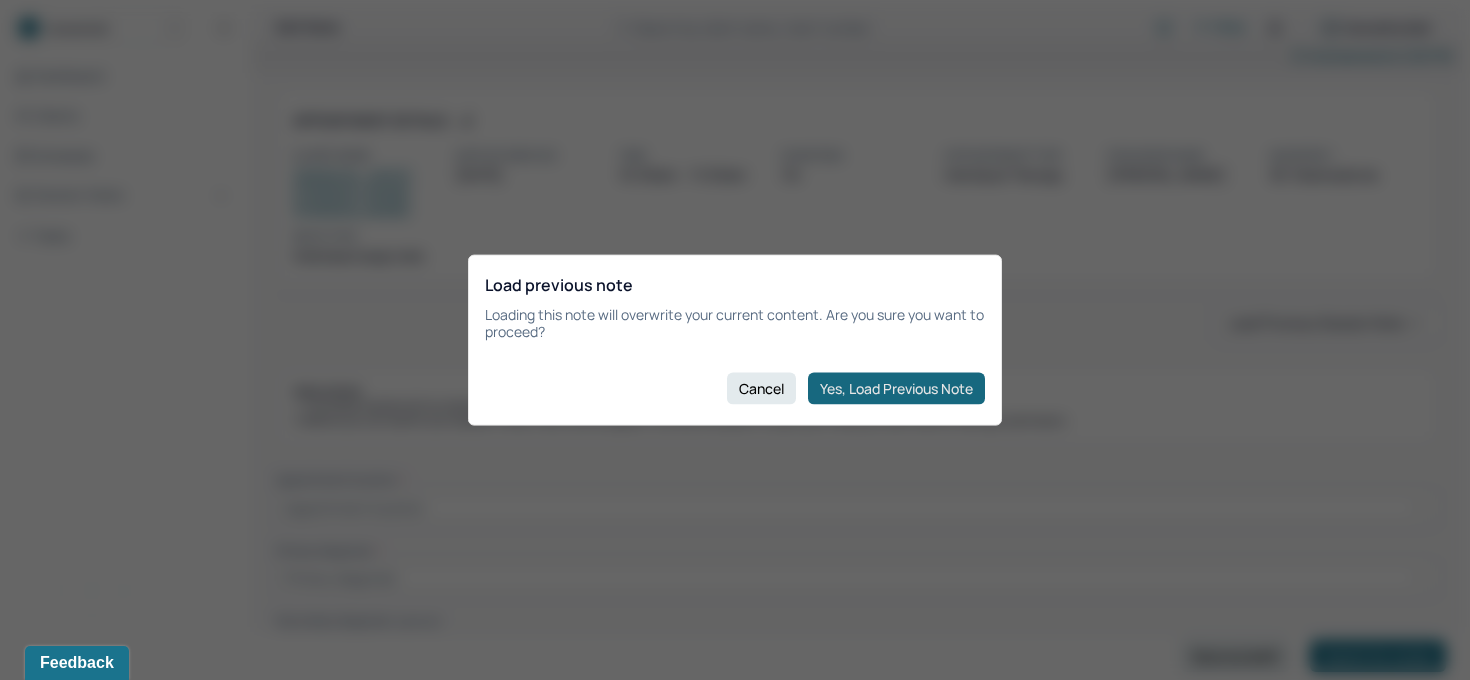 click on "Yes, Load Previous Note" at bounding box center (896, 388) 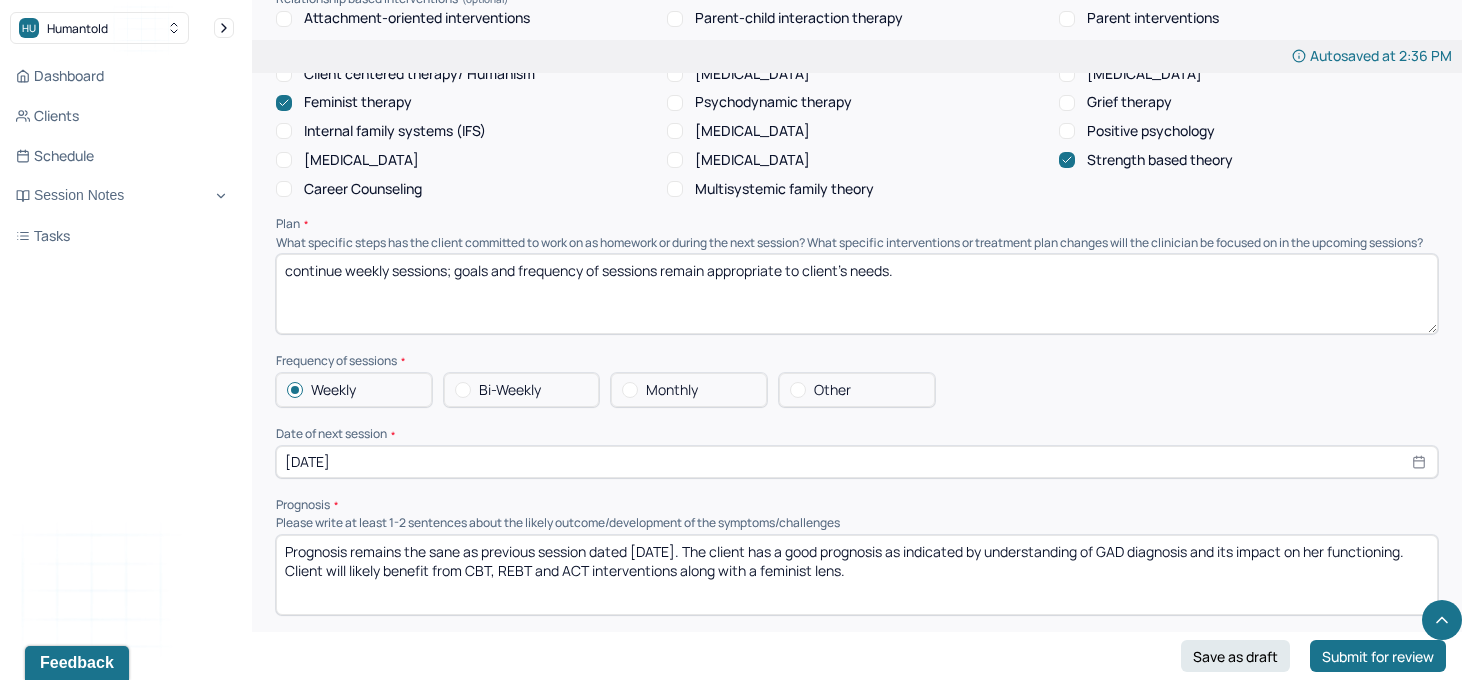 scroll, scrollTop: 1960, scrollLeft: 0, axis: vertical 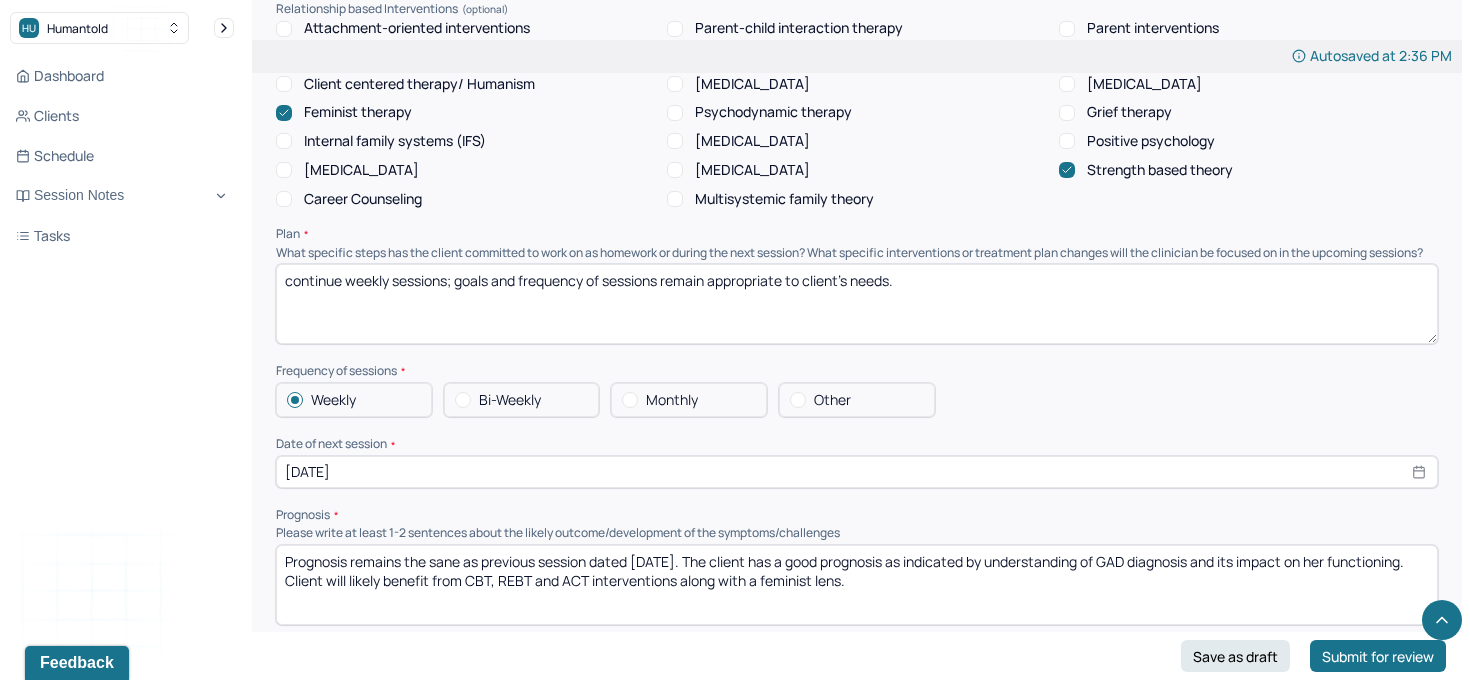 click on "Prognosis remains the sane as previous session dated [DATE]. The client has a good prognosis as indicated by understanding of GAD diagnosis and its impact on her functioning. Client will likely benefit from CBT, REBT and ACT interventions along with a feminist lens." at bounding box center (857, 585) 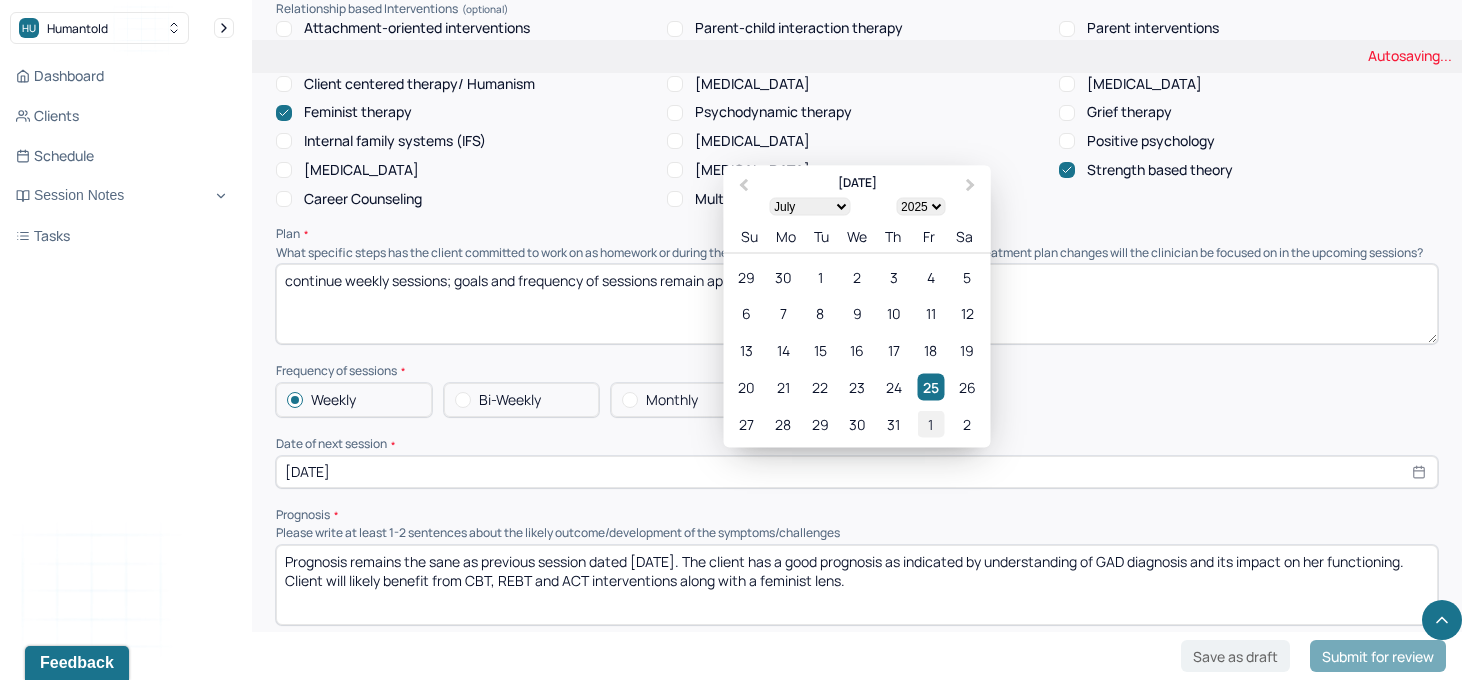 click on "1" at bounding box center (930, 423) 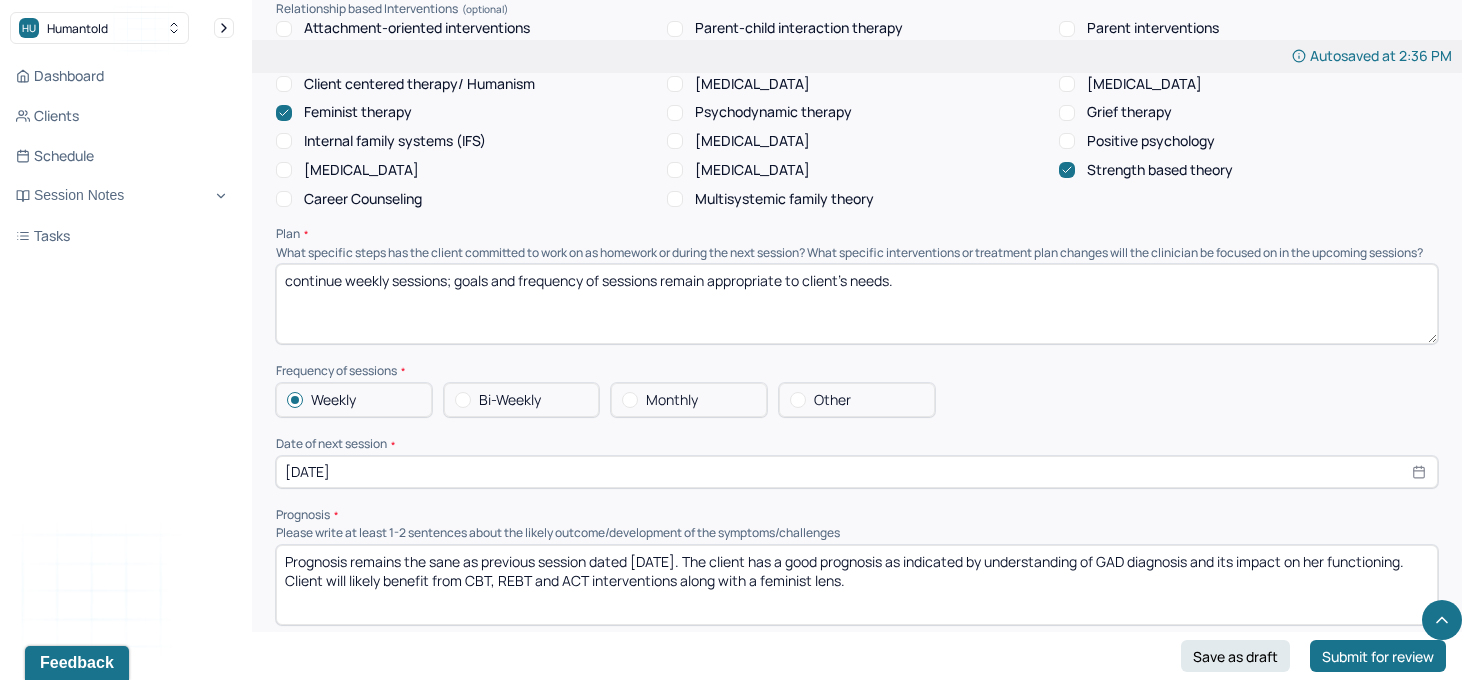 click on "Therapy Intervention Techniques Please select at least 1 intervention used Cognitive-Behavioral therapies Cognitive-Behavioral therapy (CBT) Dialectical Behavioral therapy (DBT) Modeling and skills training Trauma-focused CBT EDMR Rational Emotive [MEDICAL_DATA] Acceptance Commitment Therapy Solution Based [MEDICAL_DATA] [MEDICAL_DATA] Relationship based Interventions Attachment-oriented interventions Parent-child interaction therapy Parent interventions Other Client centered therapy/ Humanism [MEDICAL_DATA] [MEDICAL_DATA] Feminist therapy Psychodynamic therapy Grief therapy Internal family systems (IFS) [MEDICAL_DATA] Positive psychology [MEDICAL_DATA] [MEDICAL_DATA] Strength based theory Career Counseling Multisystemic family theory Plan What specific steps has the client committed to work on as homework or during the next session? What specific interventions or treatment plan changes will the clinician be focused on in the upcoming sessions? Frequency of sessions Weekly Other" at bounding box center [857, 296] 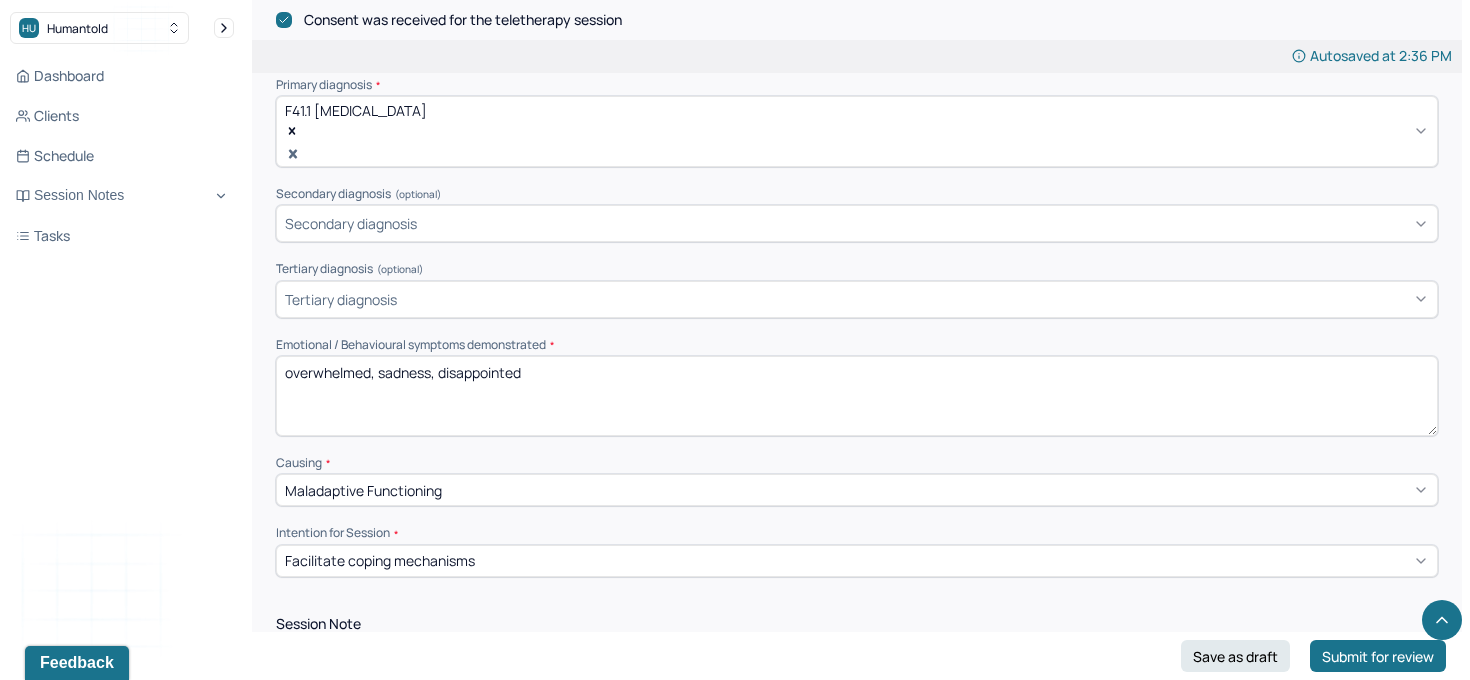 scroll, scrollTop: 691, scrollLeft: 0, axis: vertical 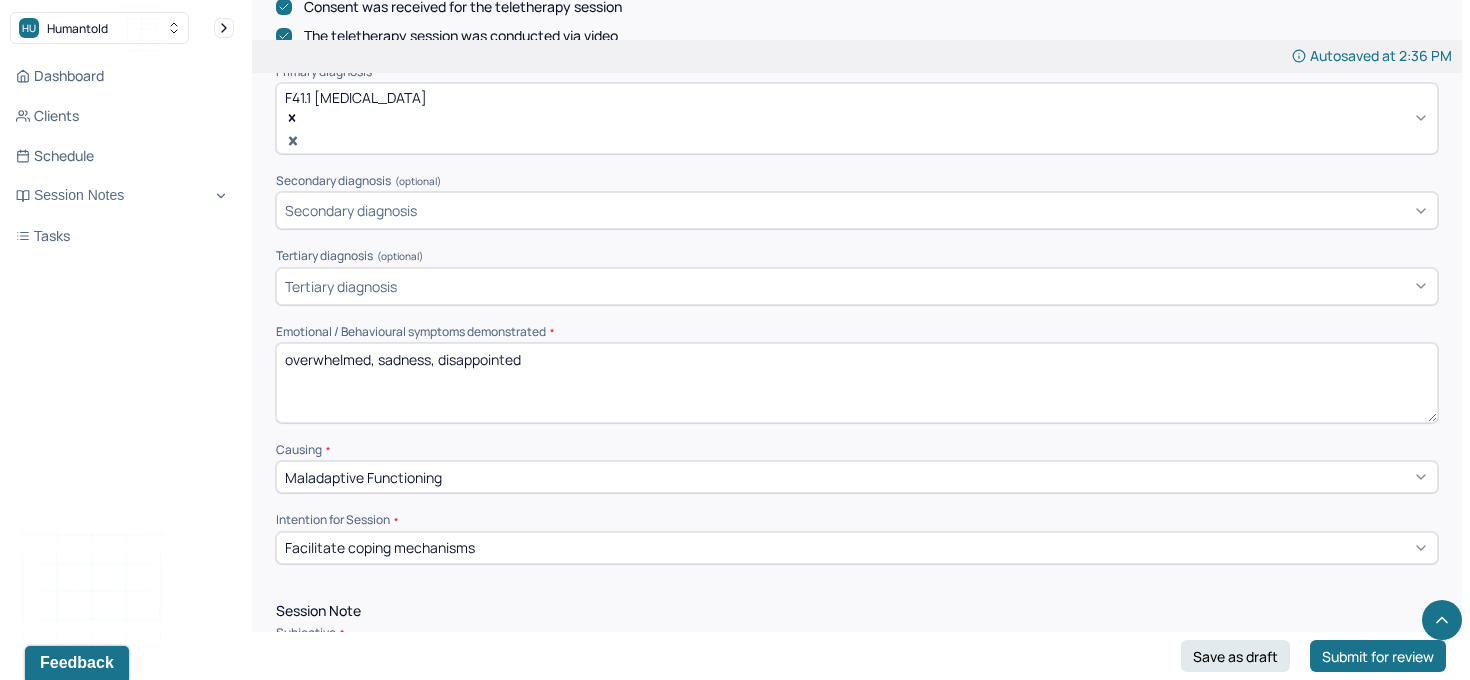 drag, startPoint x: 578, startPoint y: 287, endPoint x: 141, endPoint y: 284, distance: 437.01028 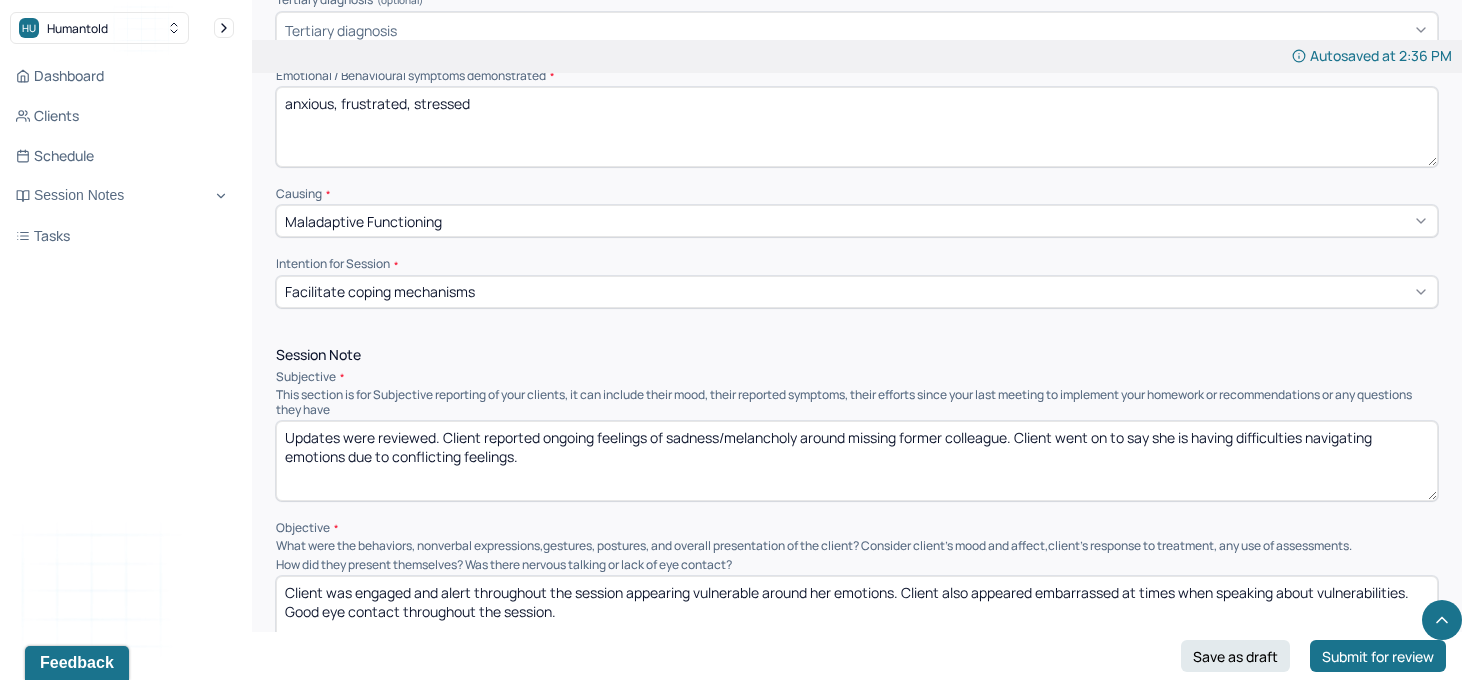 scroll, scrollTop: 962, scrollLeft: 0, axis: vertical 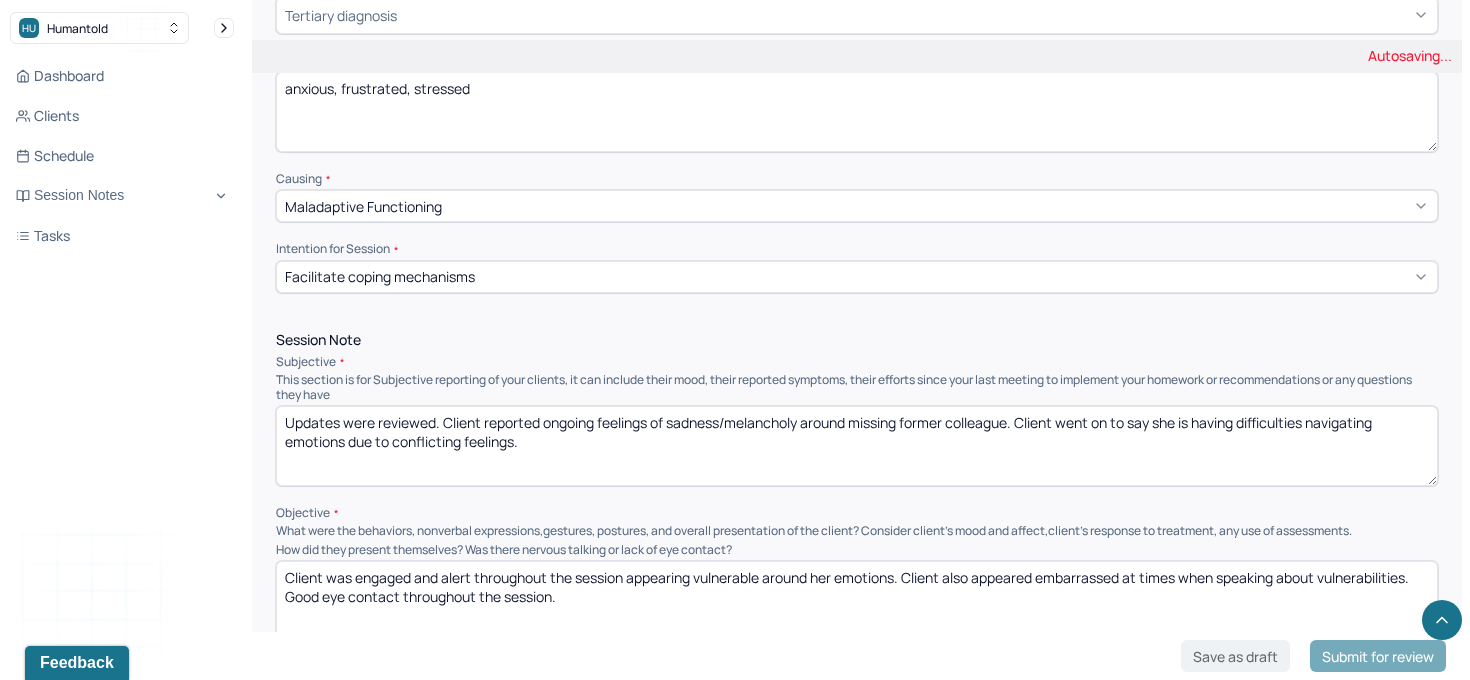 type on "anxious, frustrated, stressed" 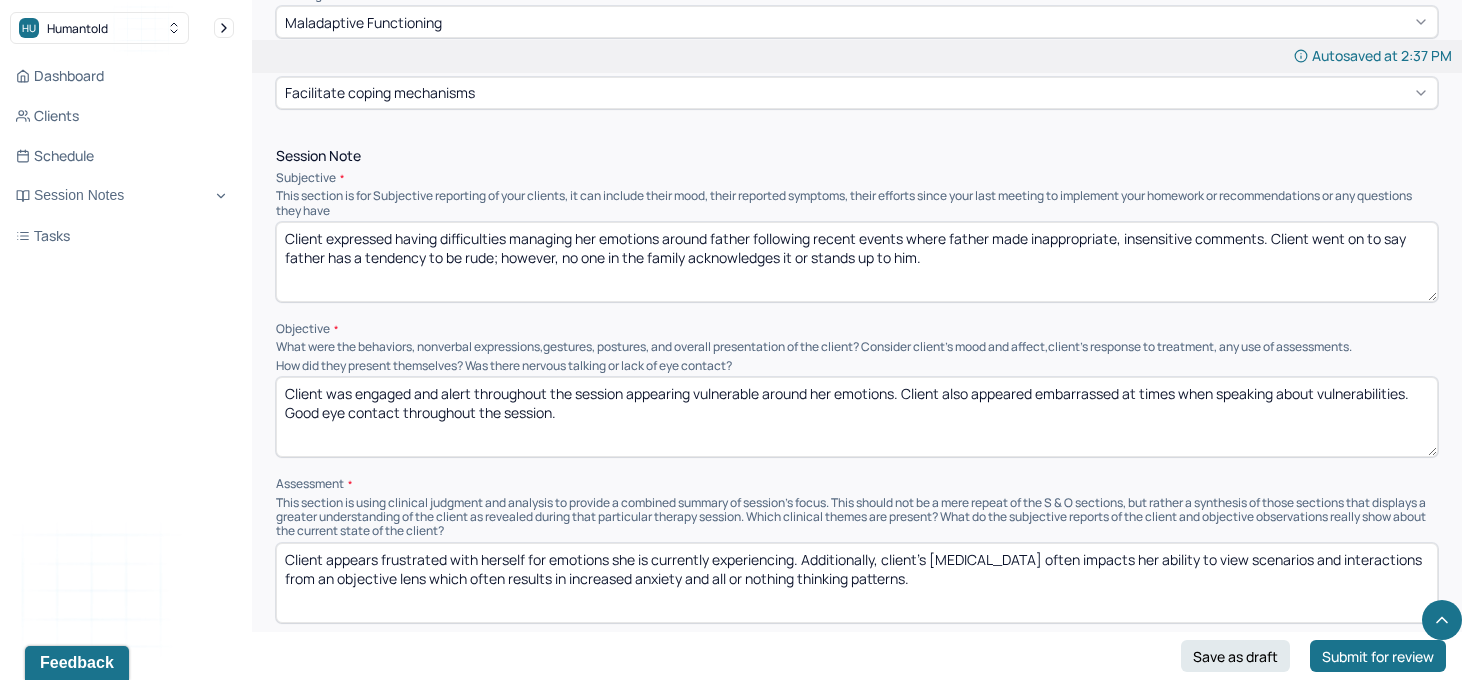 scroll, scrollTop: 1148, scrollLeft: 0, axis: vertical 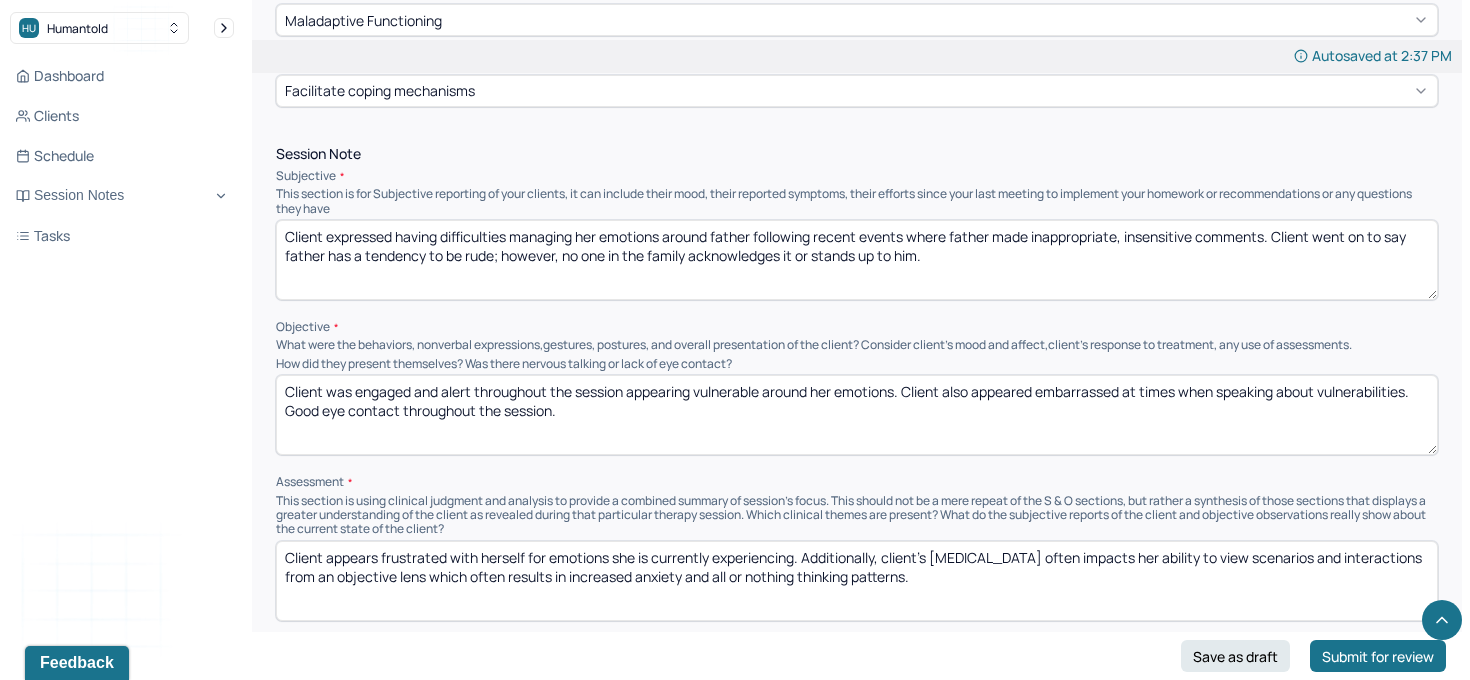 type on "Client expressed having difficulties managing her emotions around father following recent events where father made inappropriate, insensitive comments. Client went on to say father has a tendency to be rude; however, no one in the family acknowledges it or stands up to him." 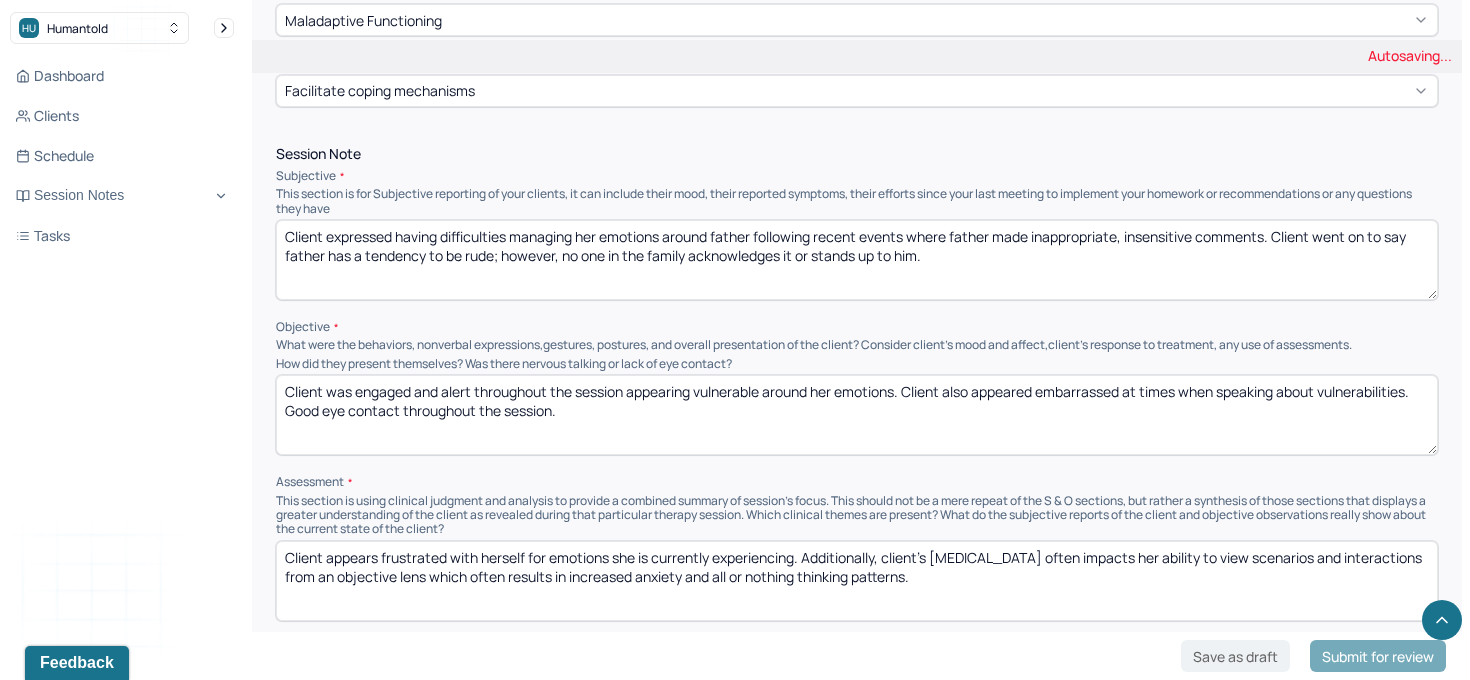 drag, startPoint x: 599, startPoint y: 336, endPoint x: 292, endPoint y: 236, distance: 322.87613 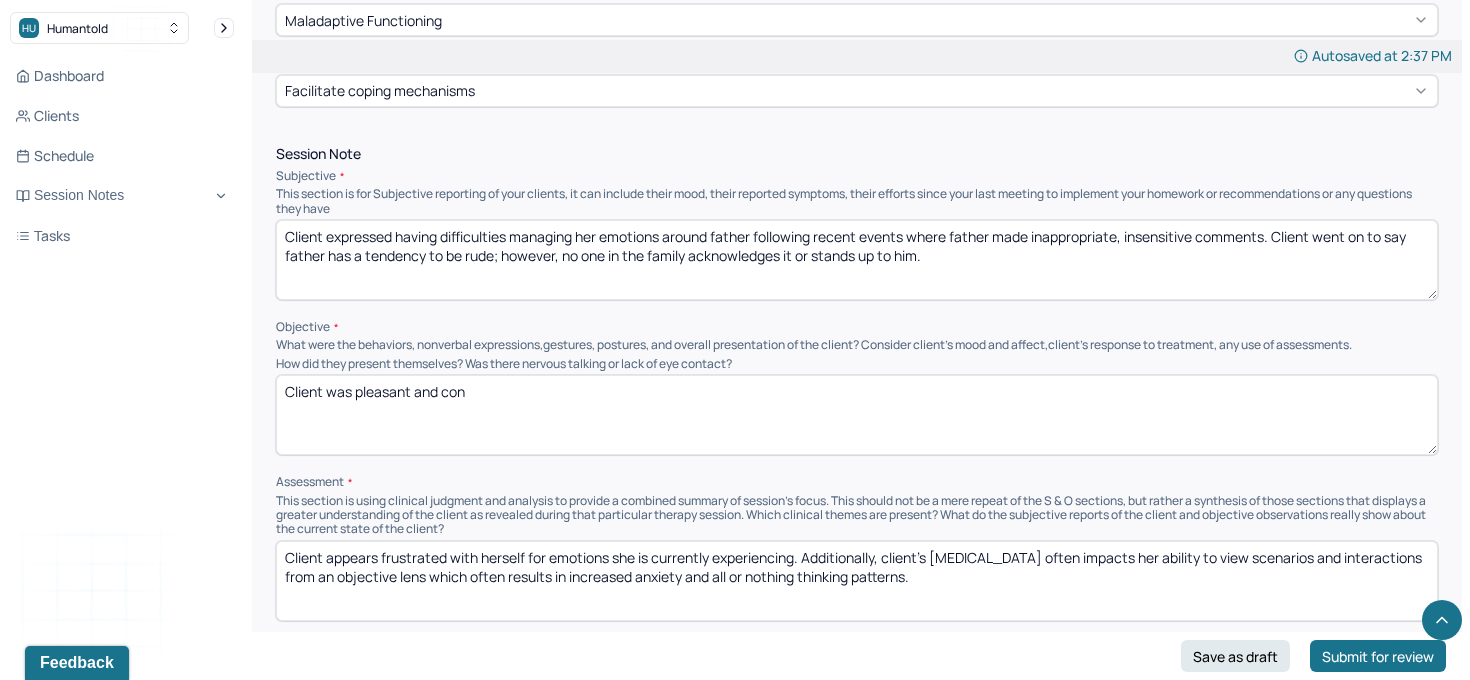click on "Client was plesant and con" at bounding box center (857, 415) 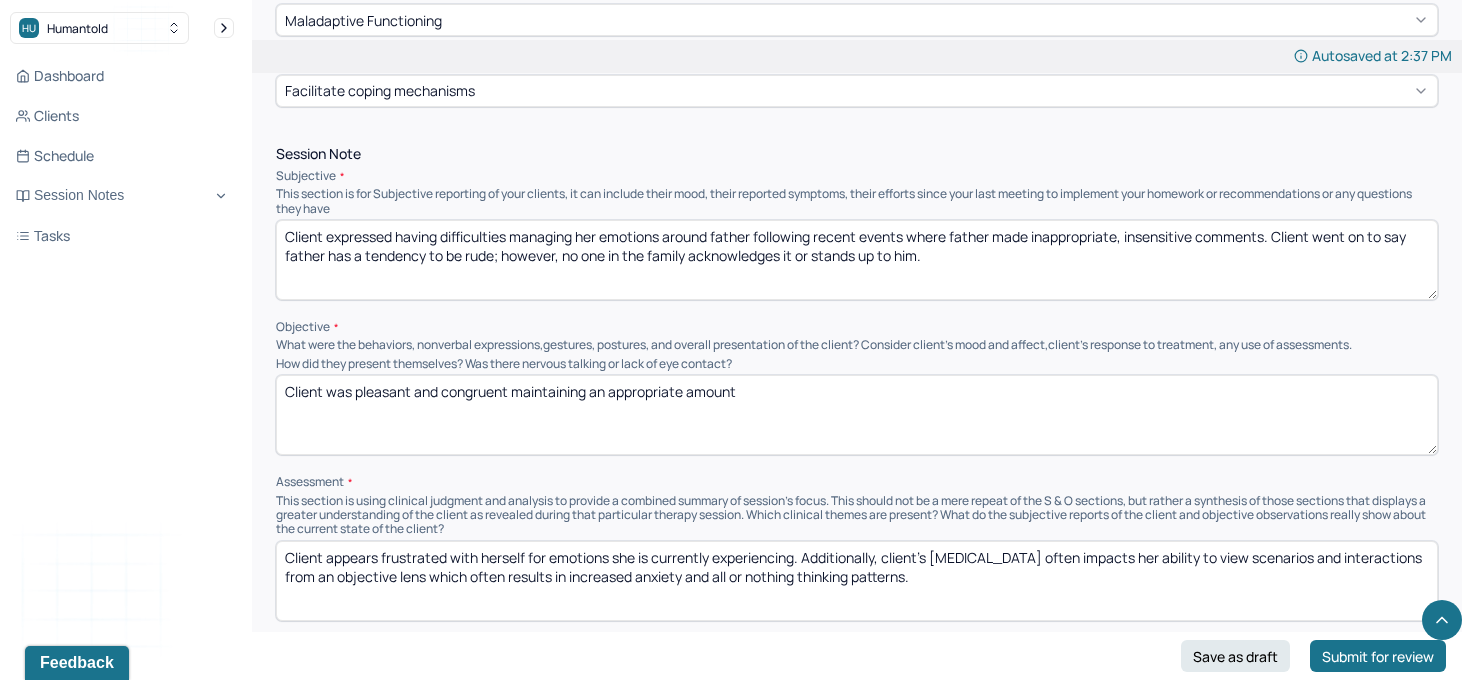 click on "Client was pleasant and congruent maintaining an appropariate amount" at bounding box center (857, 415) 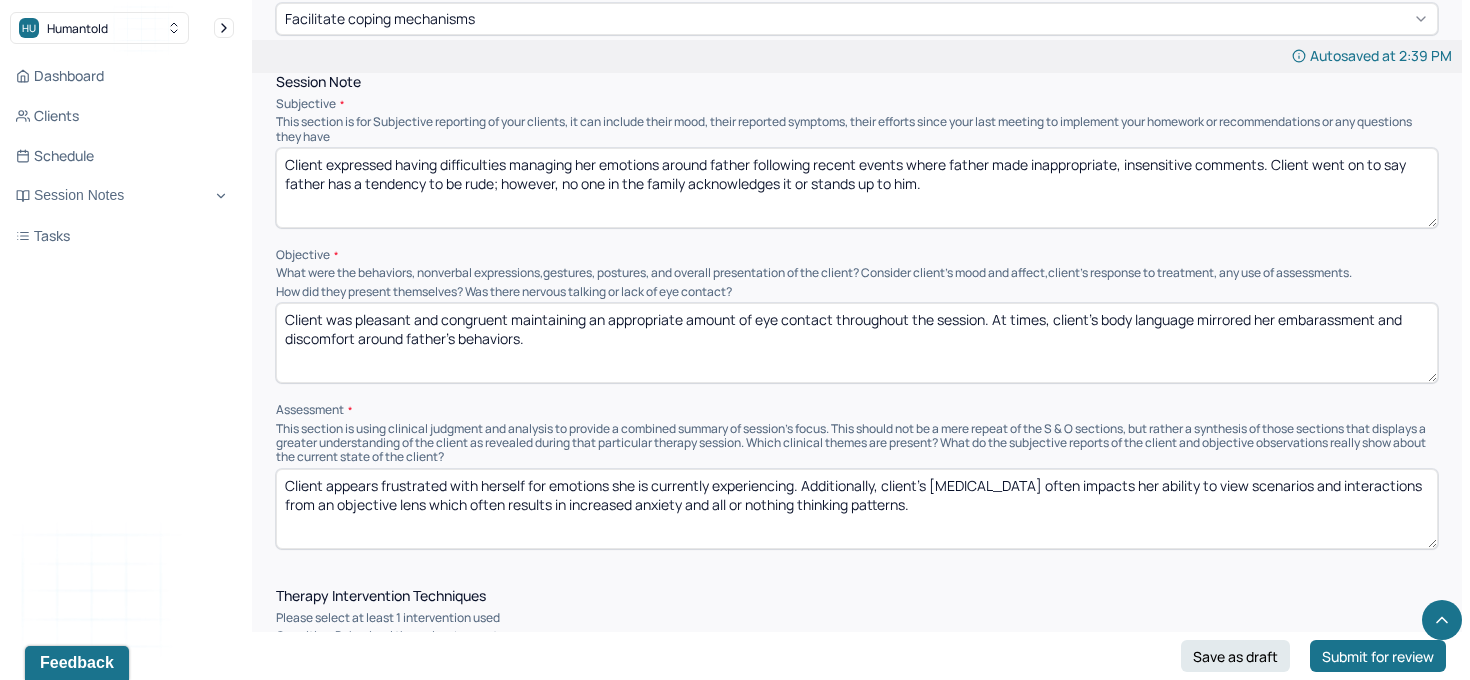 scroll, scrollTop: 1234, scrollLeft: 0, axis: vertical 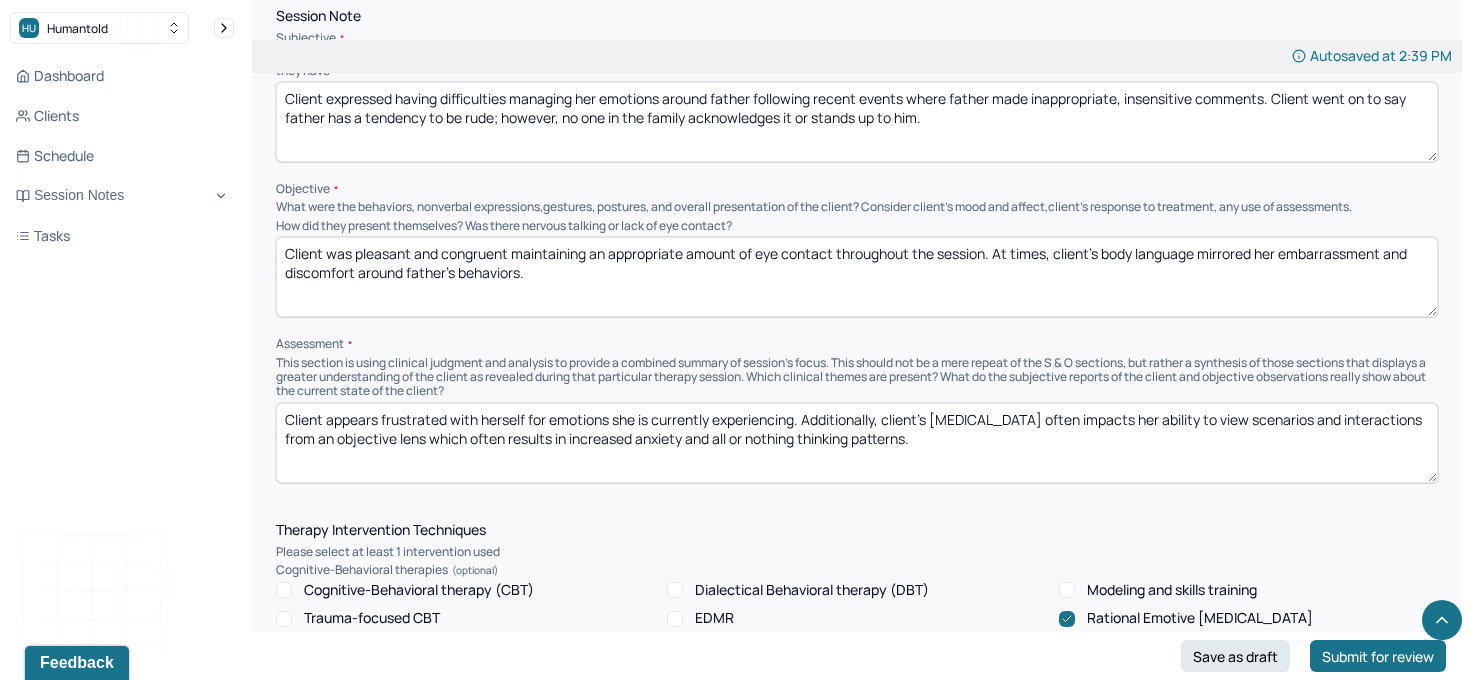 type on "Client was pleasant and congruent maintaining an appropriate amount of eye contact throughout the session. At times, client's body language mirrored her embarrassment and discomfort around father's behaviors." 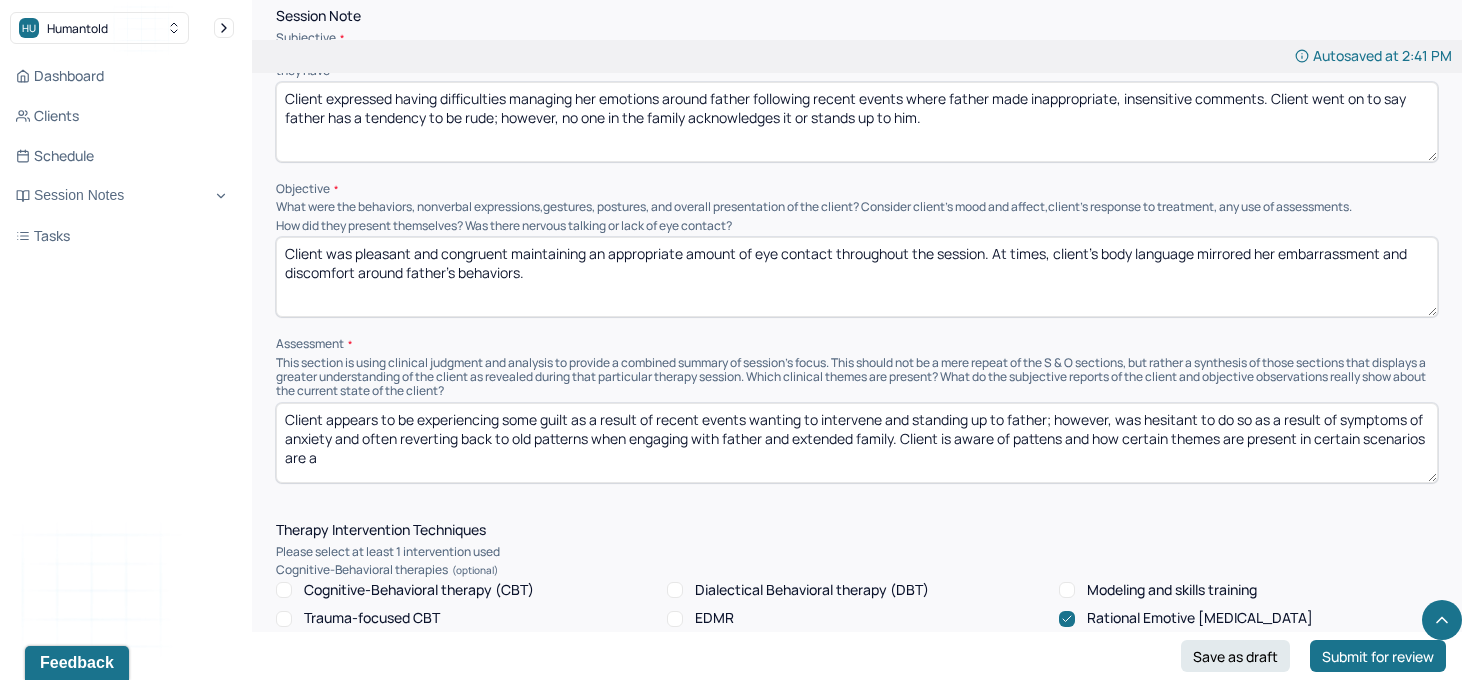 click on "Client appears to be experiencing some guilt as a result of recent events wanting to intervene and standing up to father; however, was hesitant to do so as a result of symptoms of anxiety and often reverting back to old patterns when engaging with father and extended family. Client is aware of pattens and how certain themes are present in certain scenarios are a" at bounding box center (857, 443) 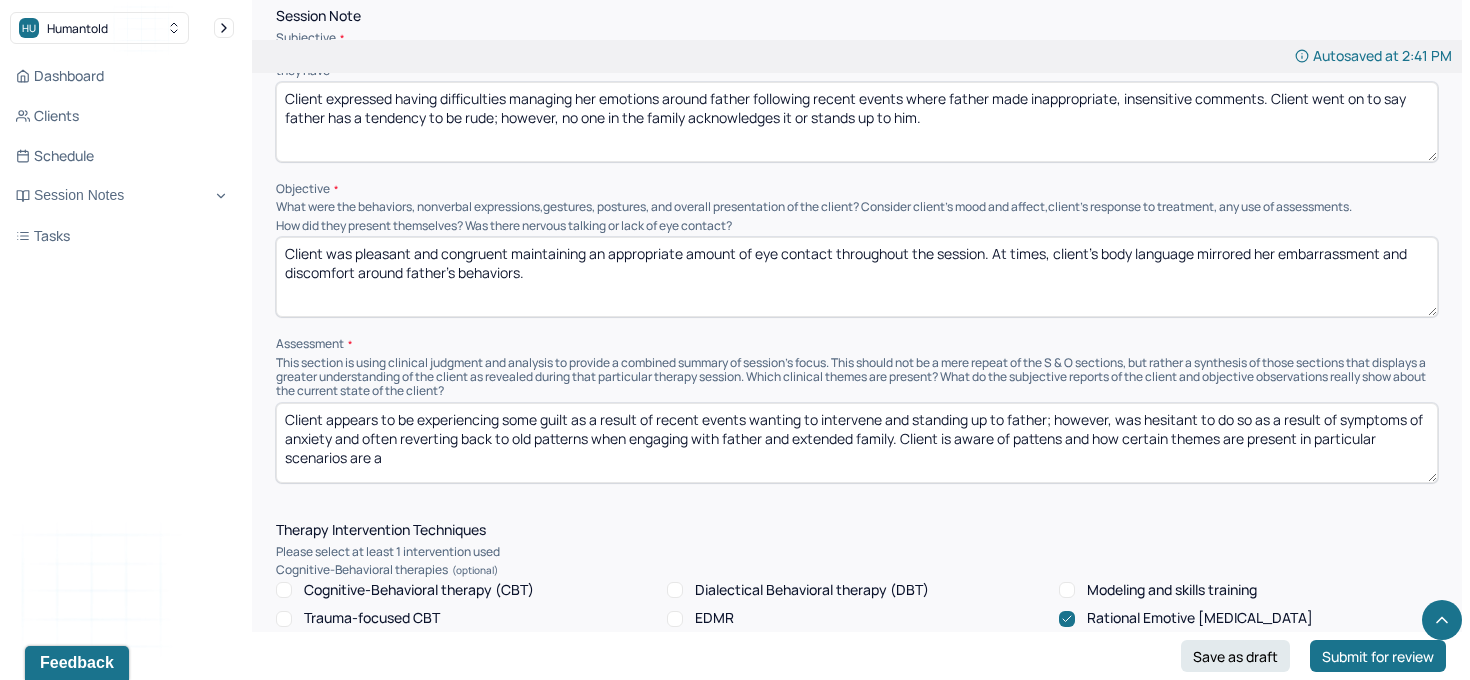 click on "Client appears to be experiencing some guilt as a result of recent events wanting to intervene and standing up to father; however, was hesitant to do so as a result of symptoms of anxiety and often reverting back to old patterns when engaging with father and extended family. Client is aware of pattens and how certain themes are present in certain scenarios are a" at bounding box center (857, 443) 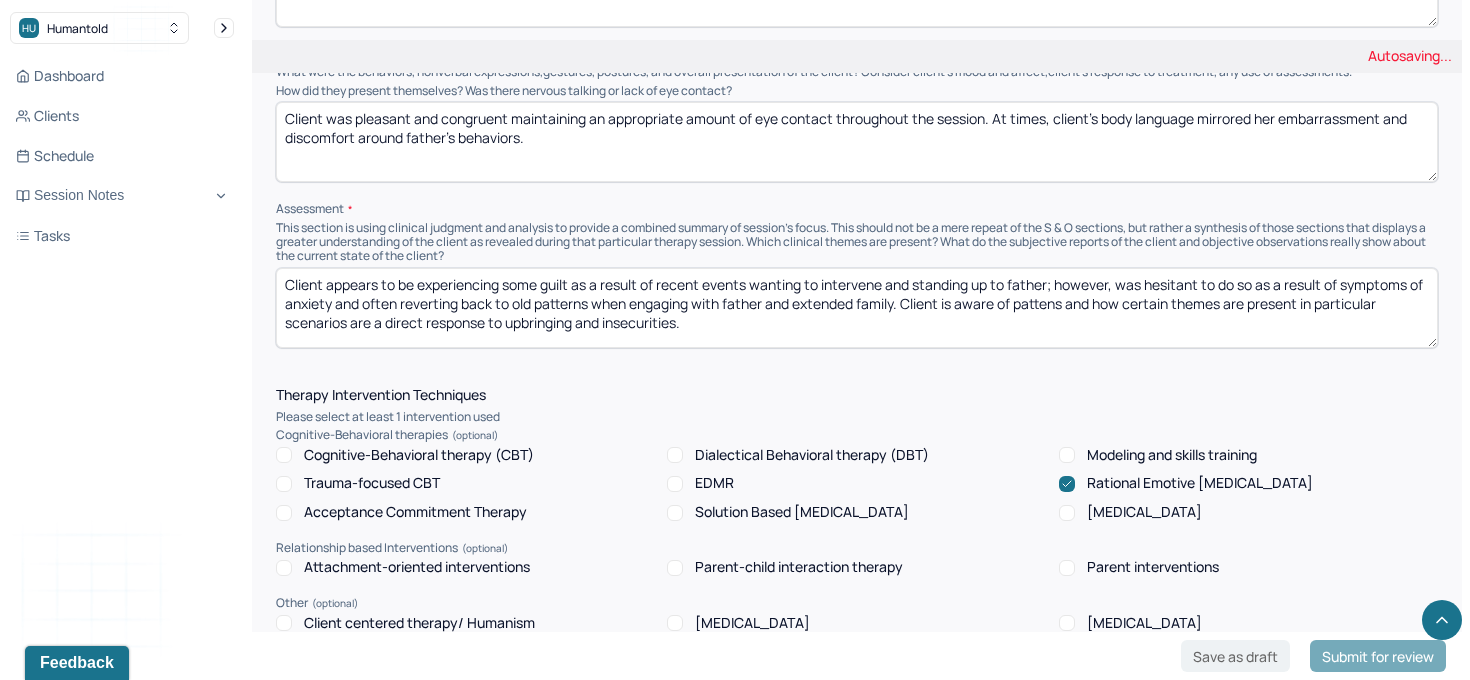 scroll, scrollTop: 1502, scrollLeft: 0, axis: vertical 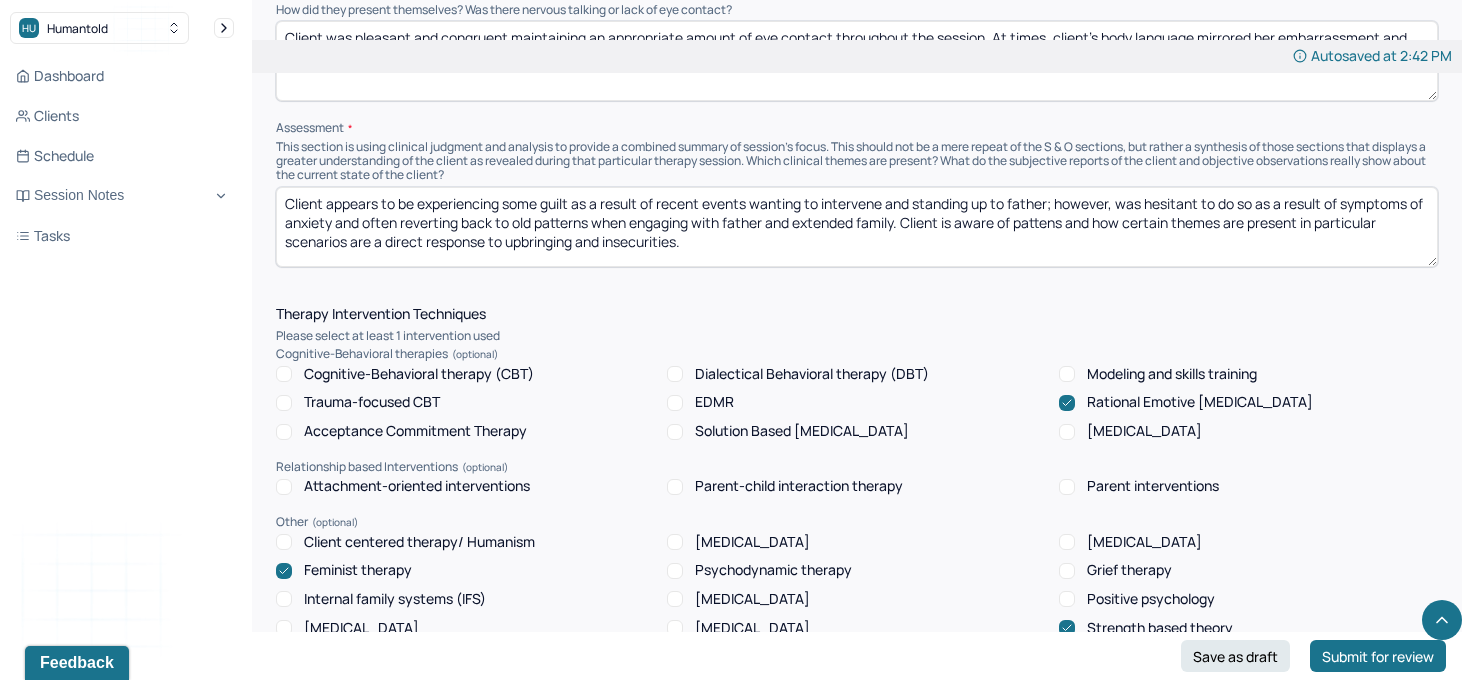 type on "Client appears to be experiencing some guilt as a result of recent events wanting to intervene and standing up to father; however, was hesitant to do so as a result of symptoms of anxiety and often reverting back to old patterns when engaging with father and extended family. Client is aware of pattens and how certain themes are present in particular scenarios are a direct response to upbringing and insecurities." 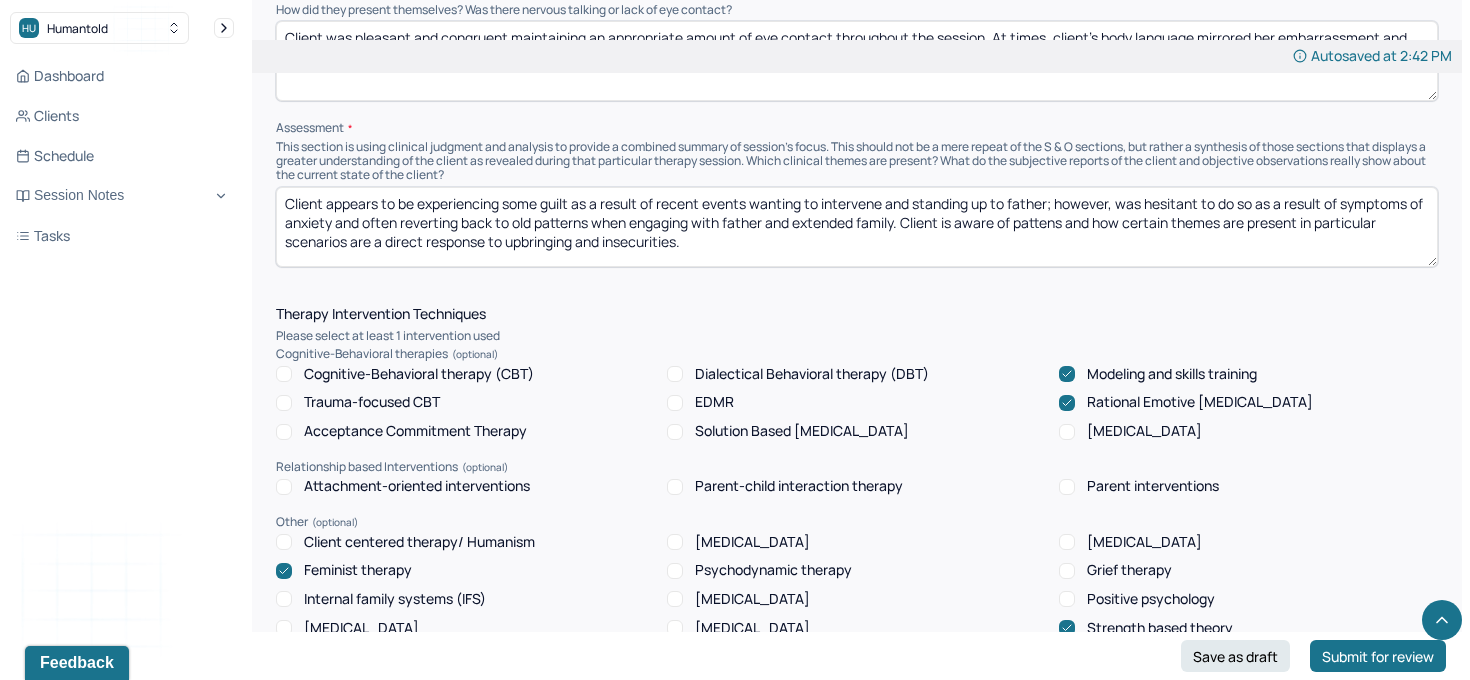 click on "[MEDICAL_DATA]" at bounding box center (1067, 432) 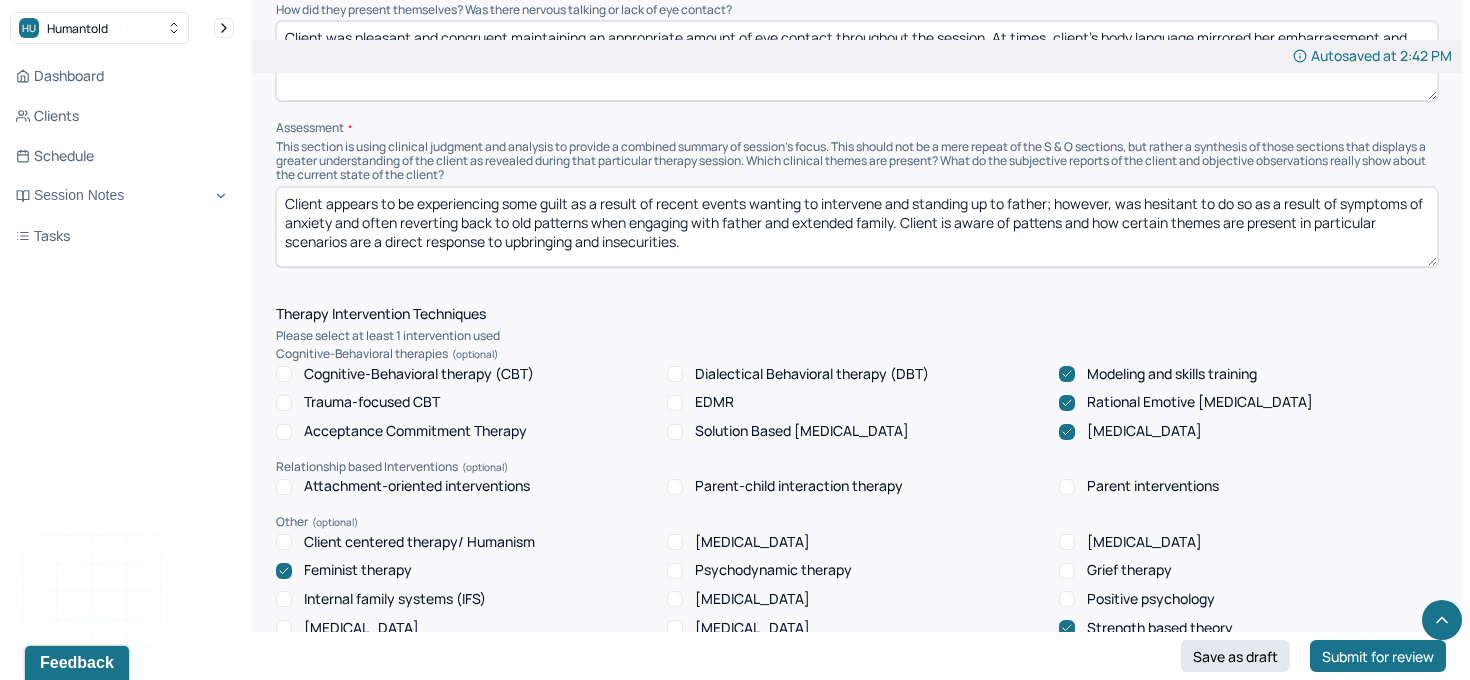 click 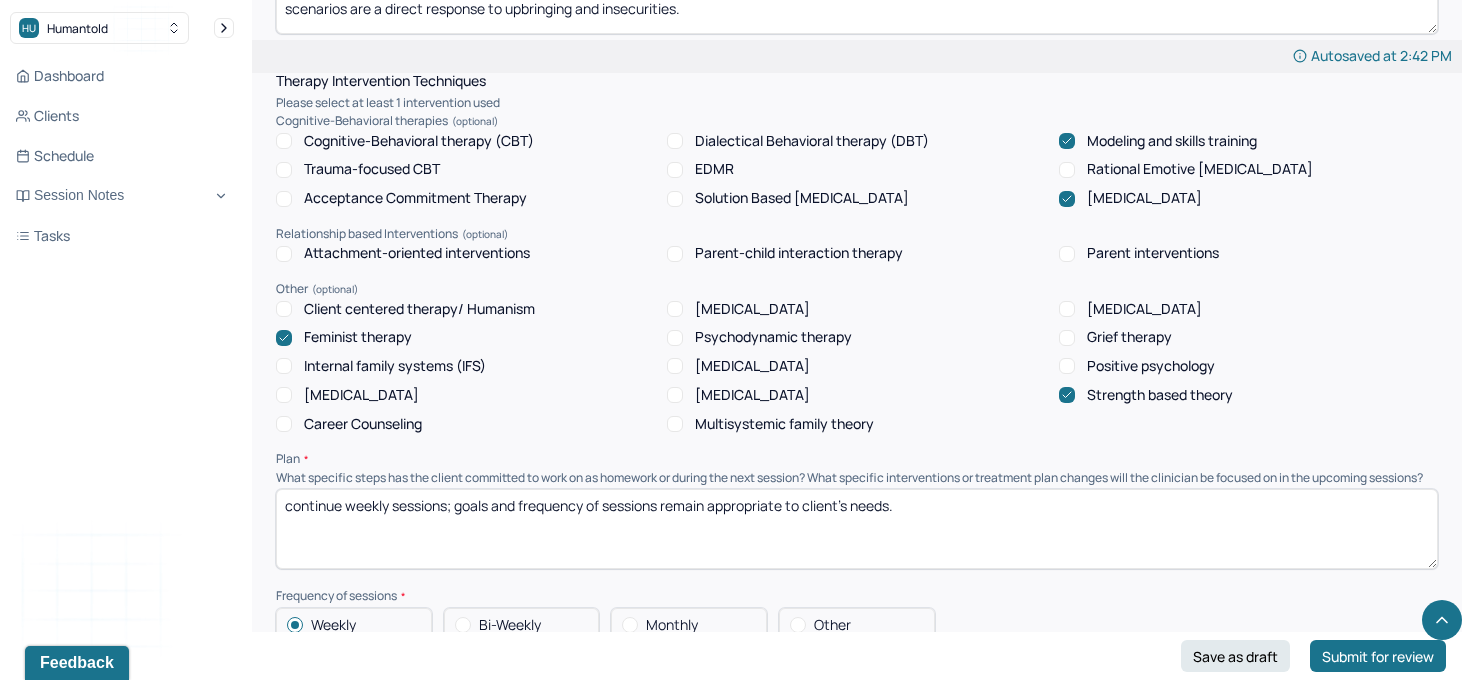 scroll, scrollTop: 1748, scrollLeft: 0, axis: vertical 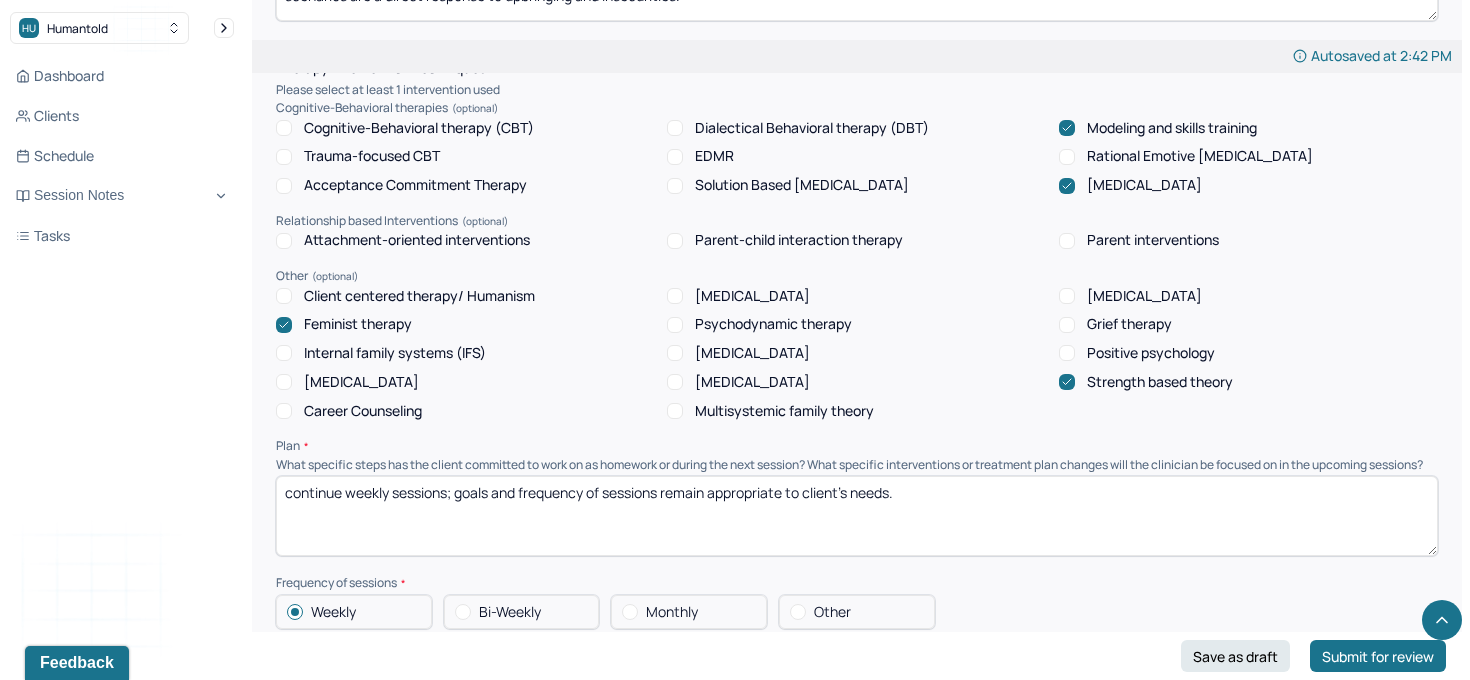click 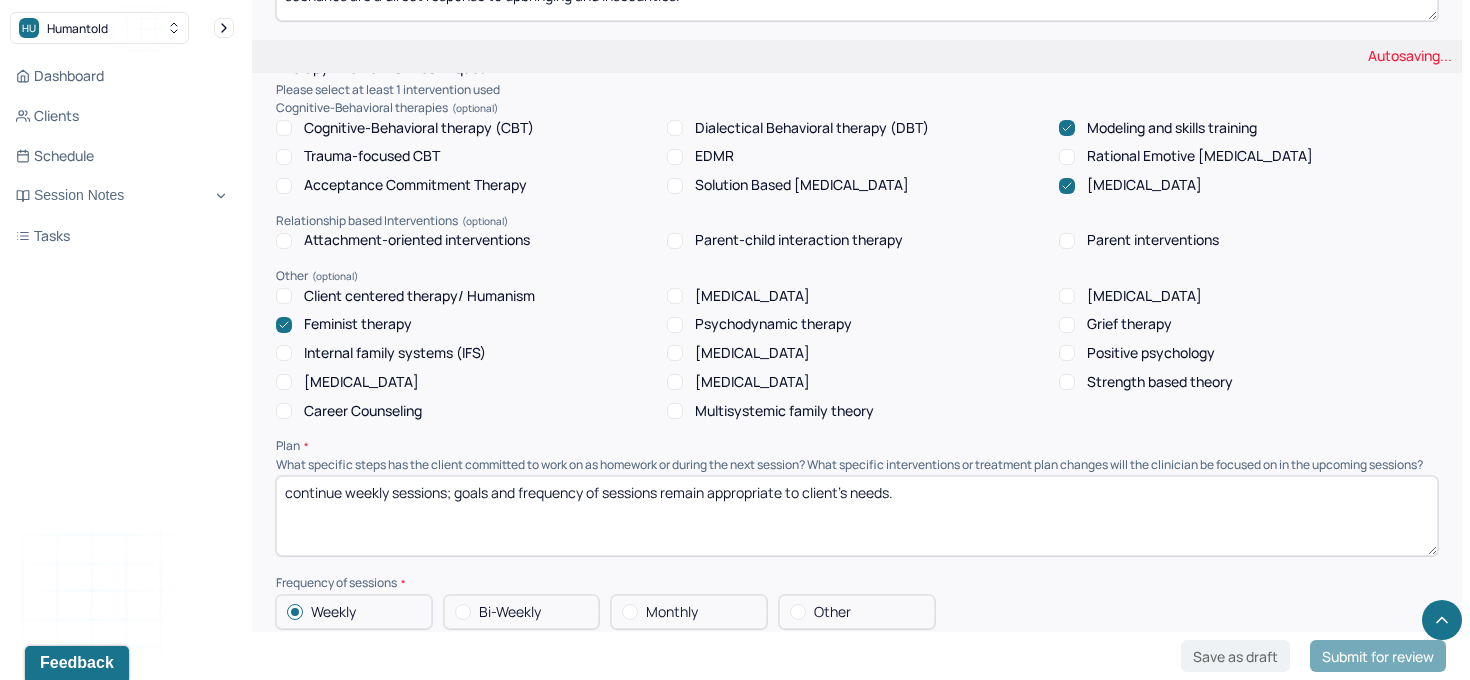 click on "Client centered therapy/ Humanism" at bounding box center (284, 296) 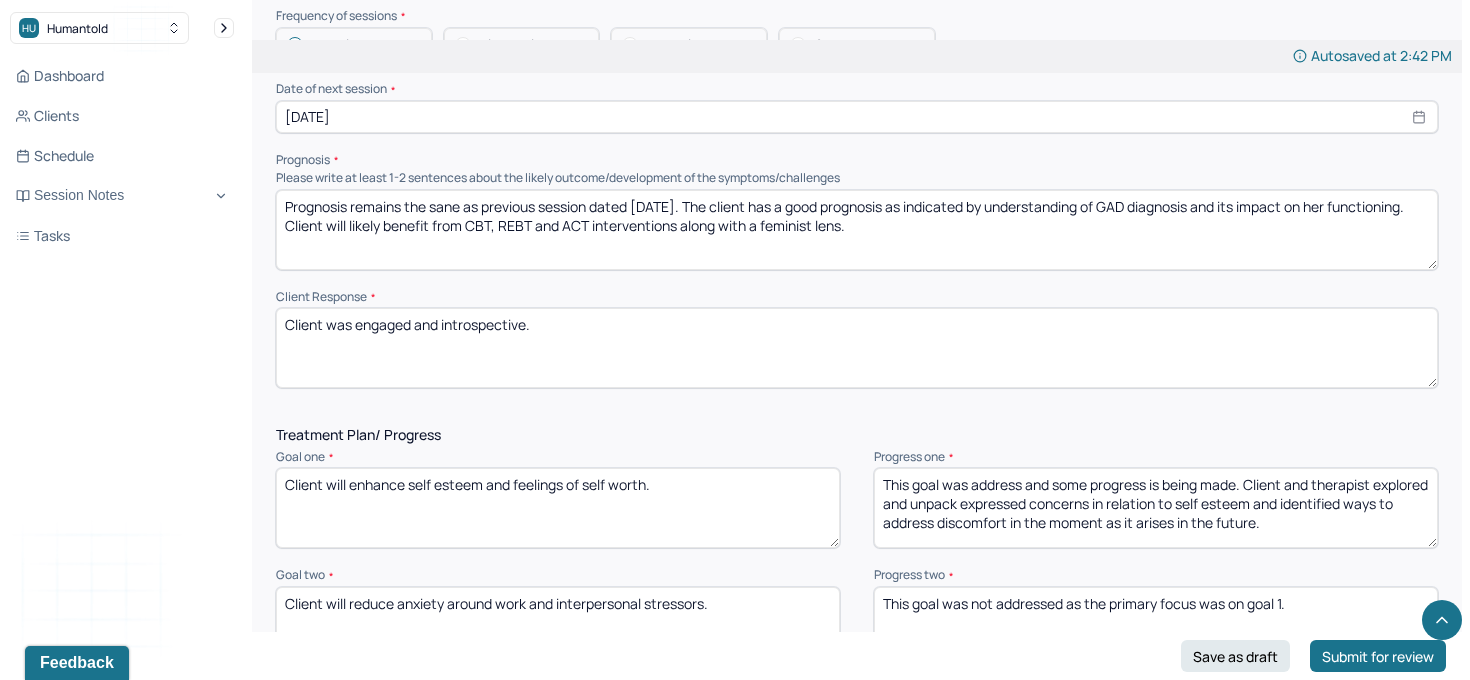 scroll, scrollTop: 2292, scrollLeft: 0, axis: vertical 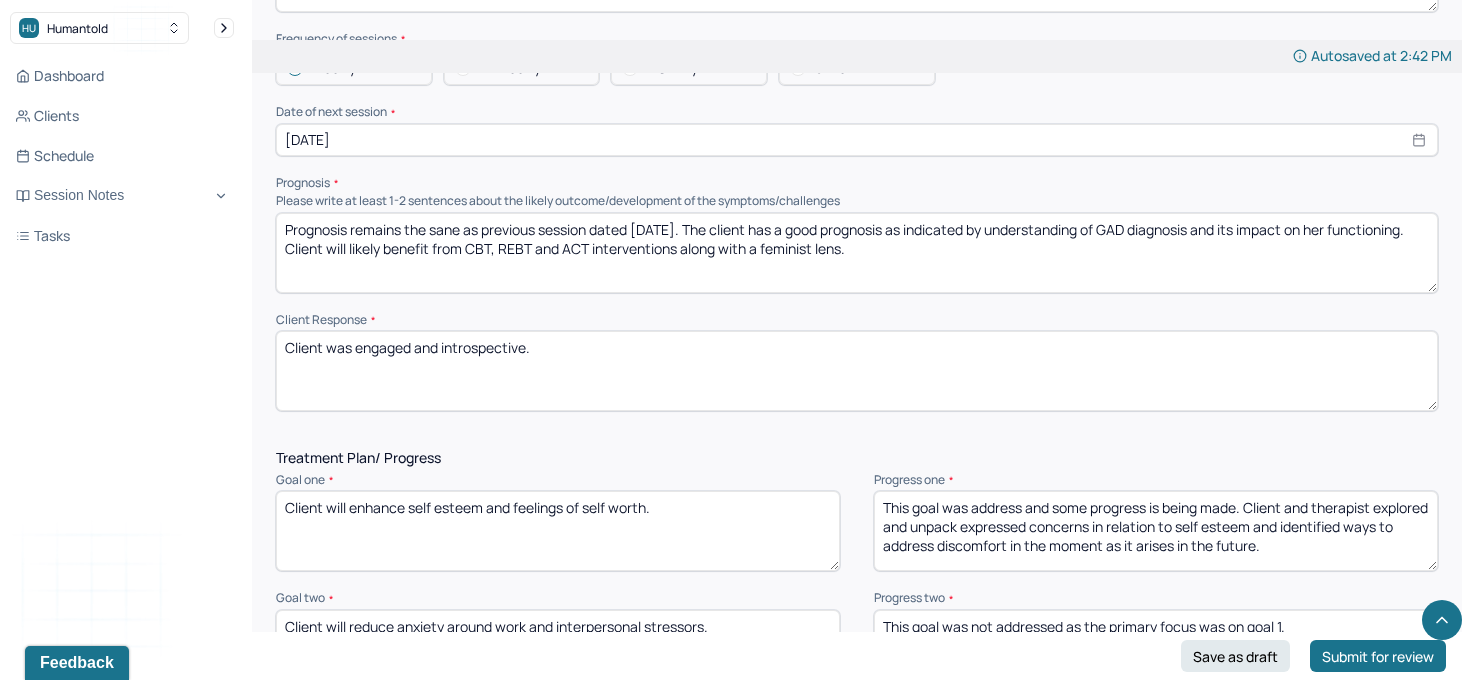 drag, startPoint x: 354, startPoint y: 283, endPoint x: 865, endPoint y: 274, distance: 511.07925 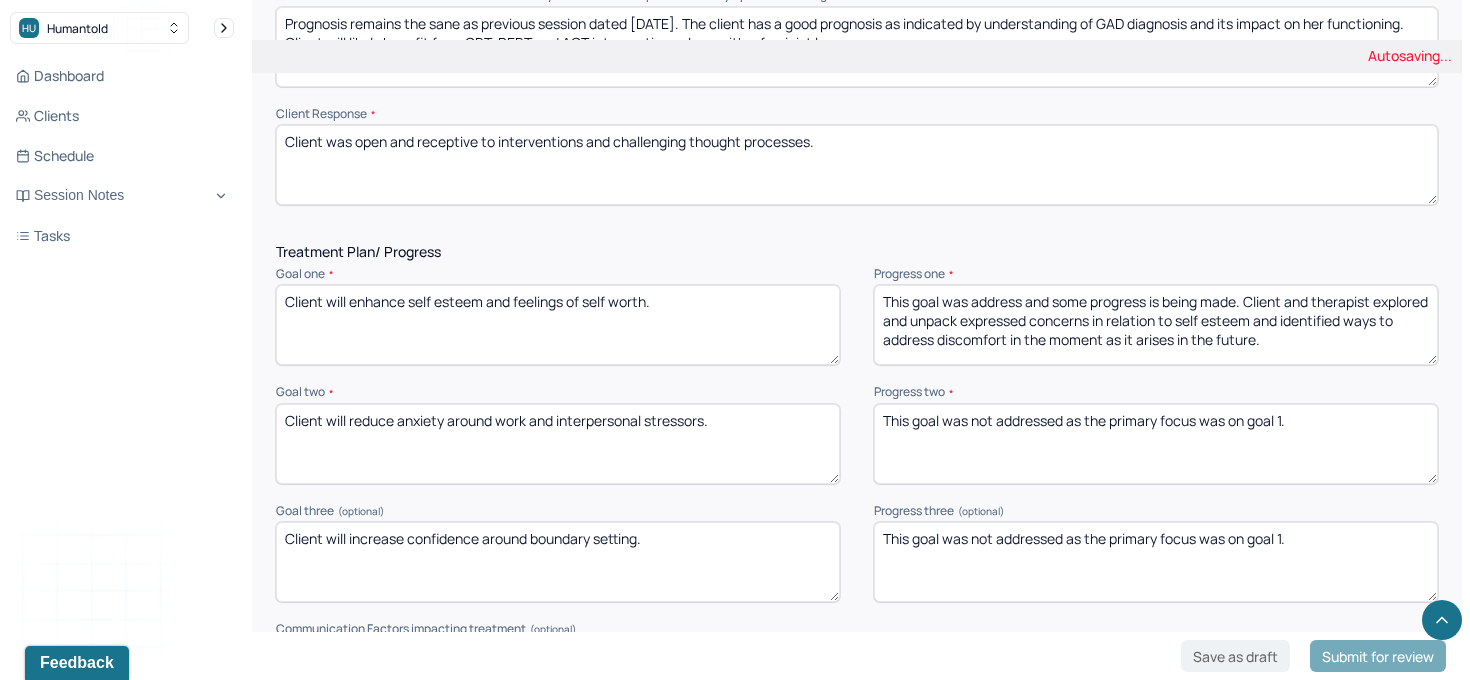 scroll, scrollTop: 2503, scrollLeft: 0, axis: vertical 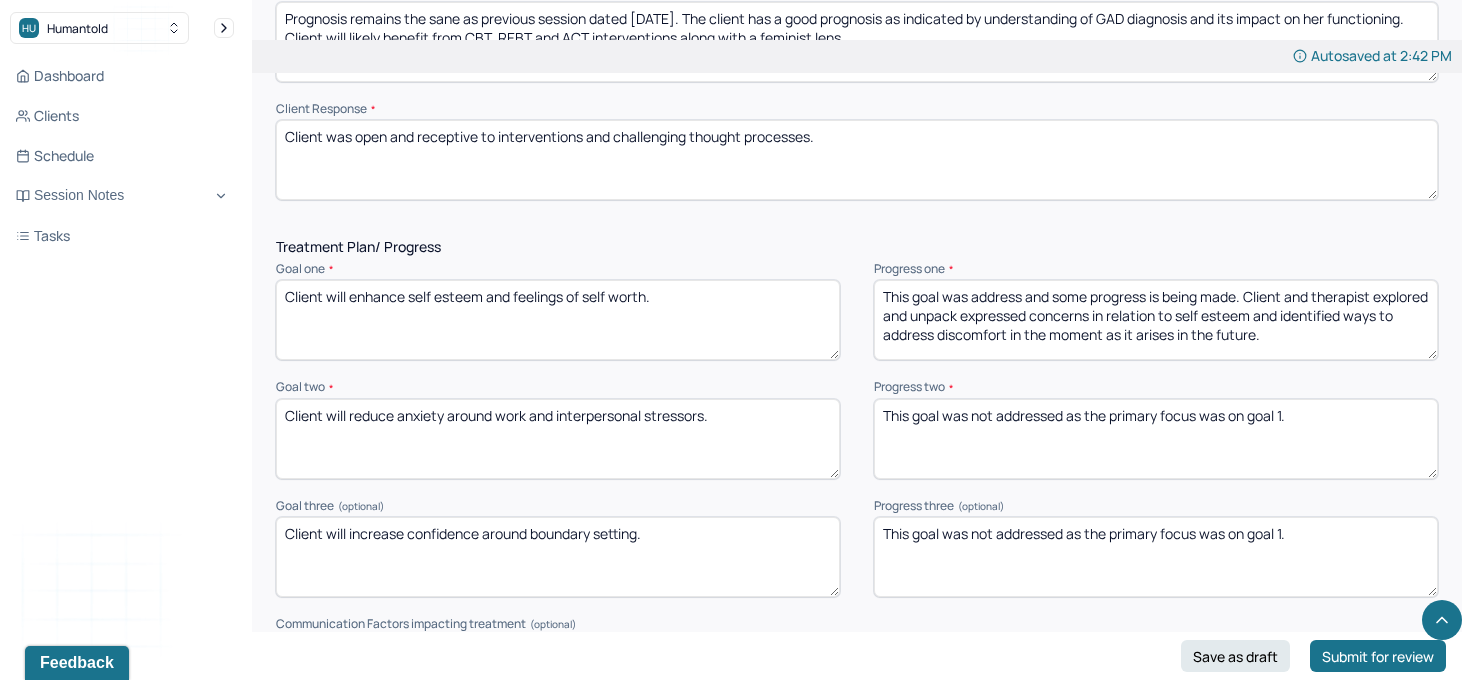type on "Client was open and receptive to interventions and challenging thought processes." 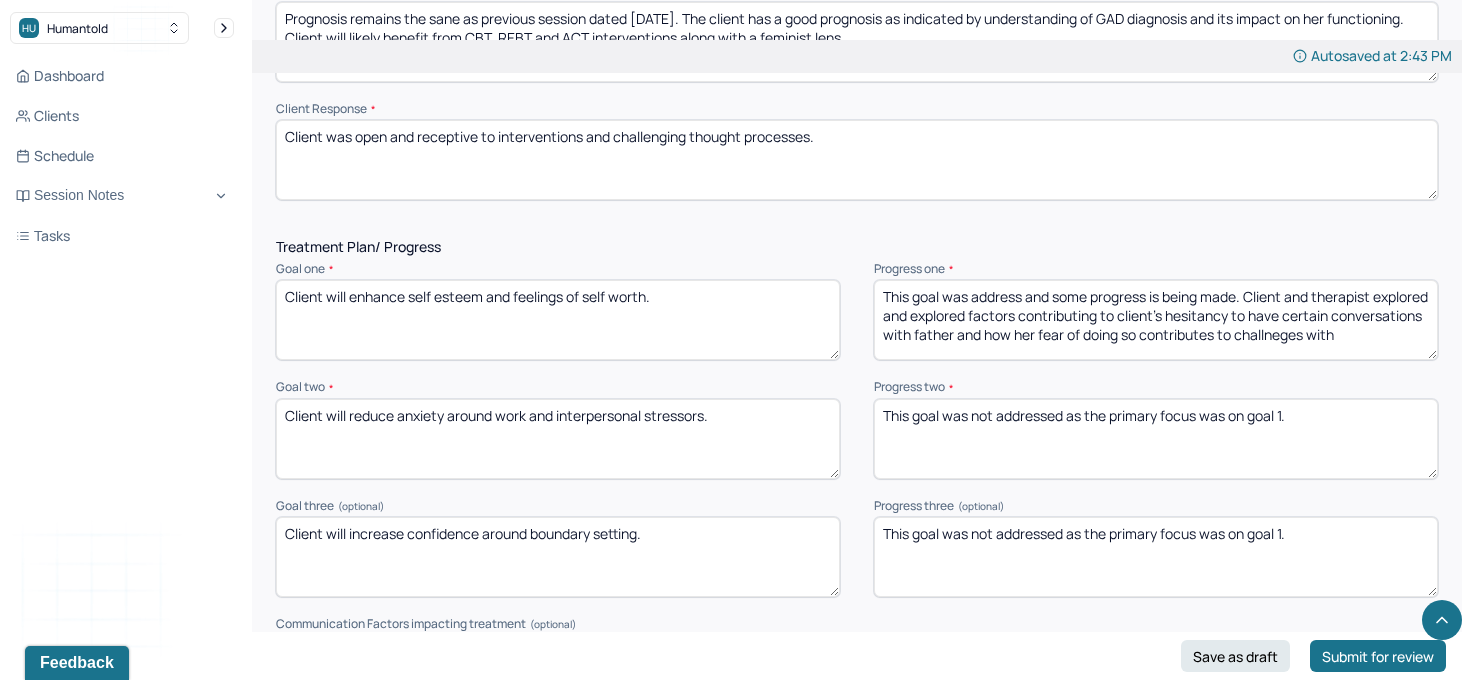 scroll, scrollTop: 3, scrollLeft: 0, axis: vertical 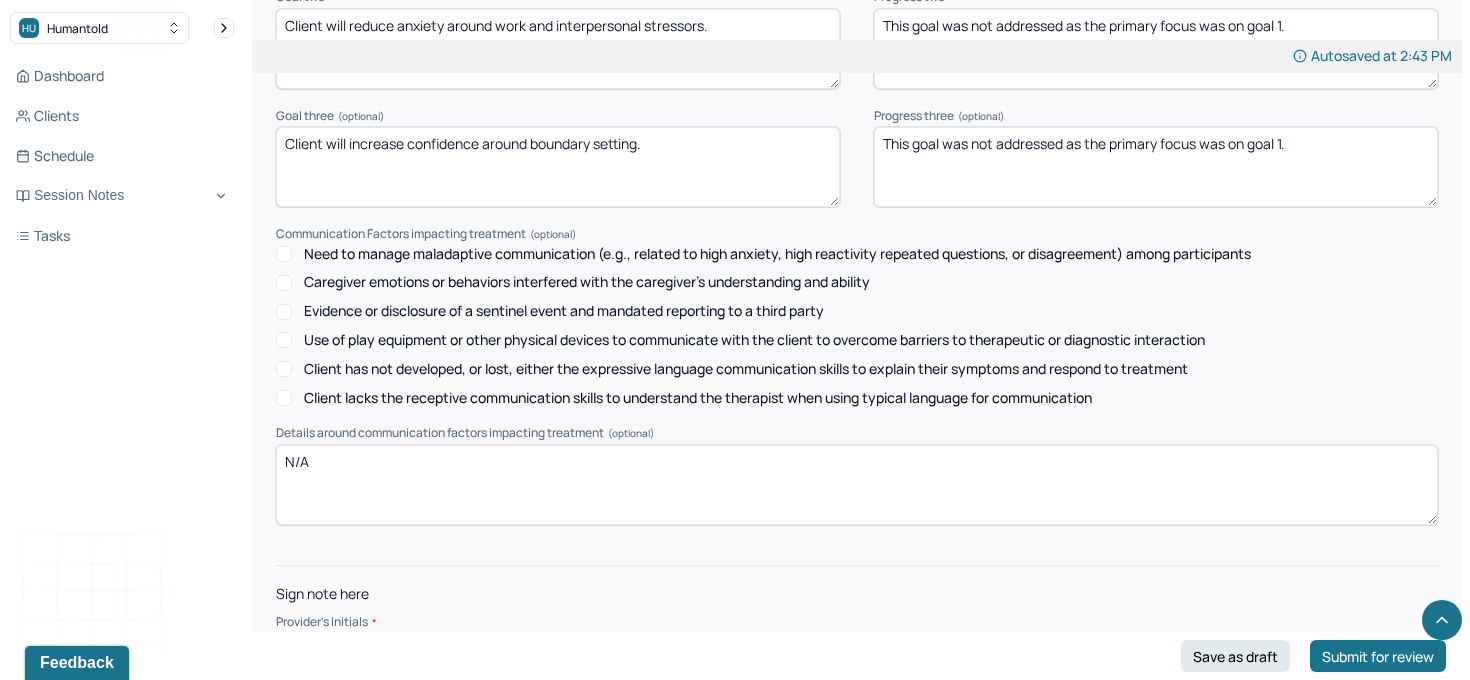 type on "This goal was address and some progress is being made. Client and therapist explored and explored factors contributing to client's hesitancy to have certain conversations with father and how her fear of doing so contributes to challenges with mental health/anxiety." 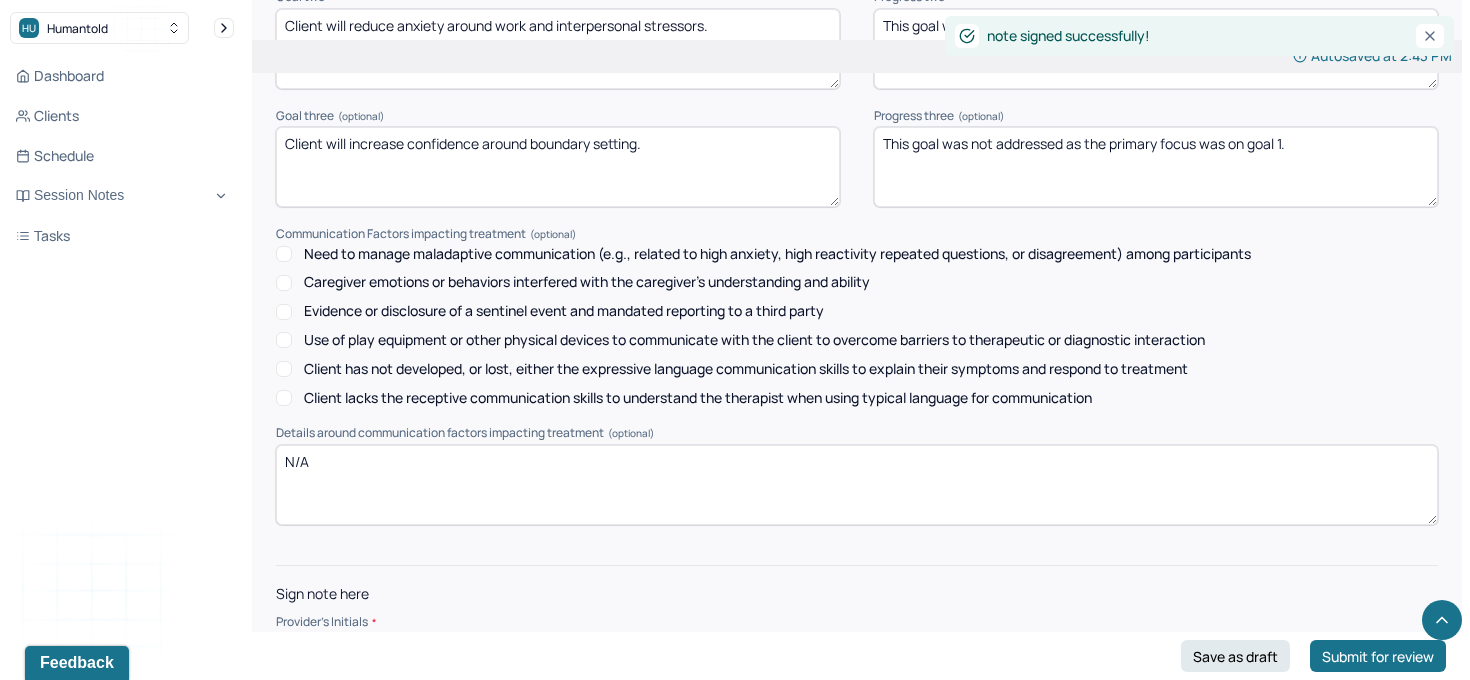 scroll, scrollTop: 2893, scrollLeft: 0, axis: vertical 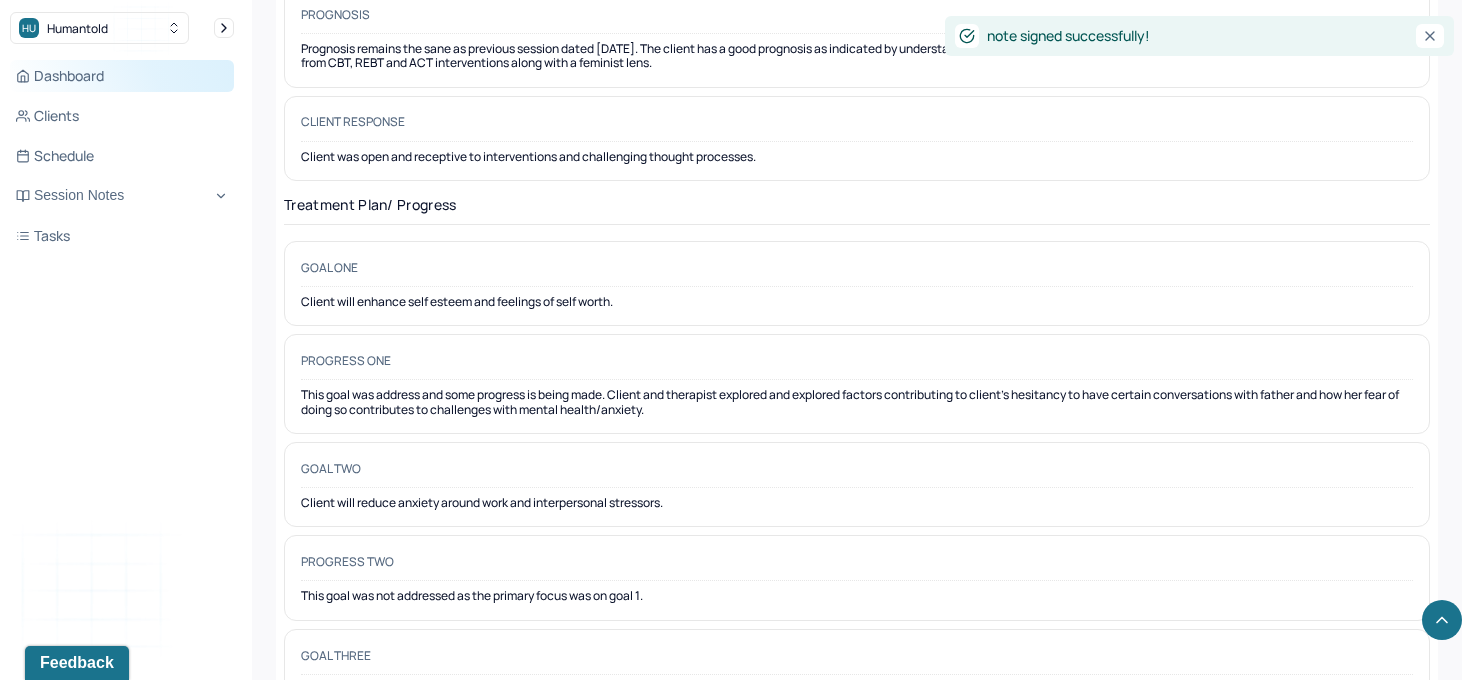 click on "Dashboard" at bounding box center [122, 76] 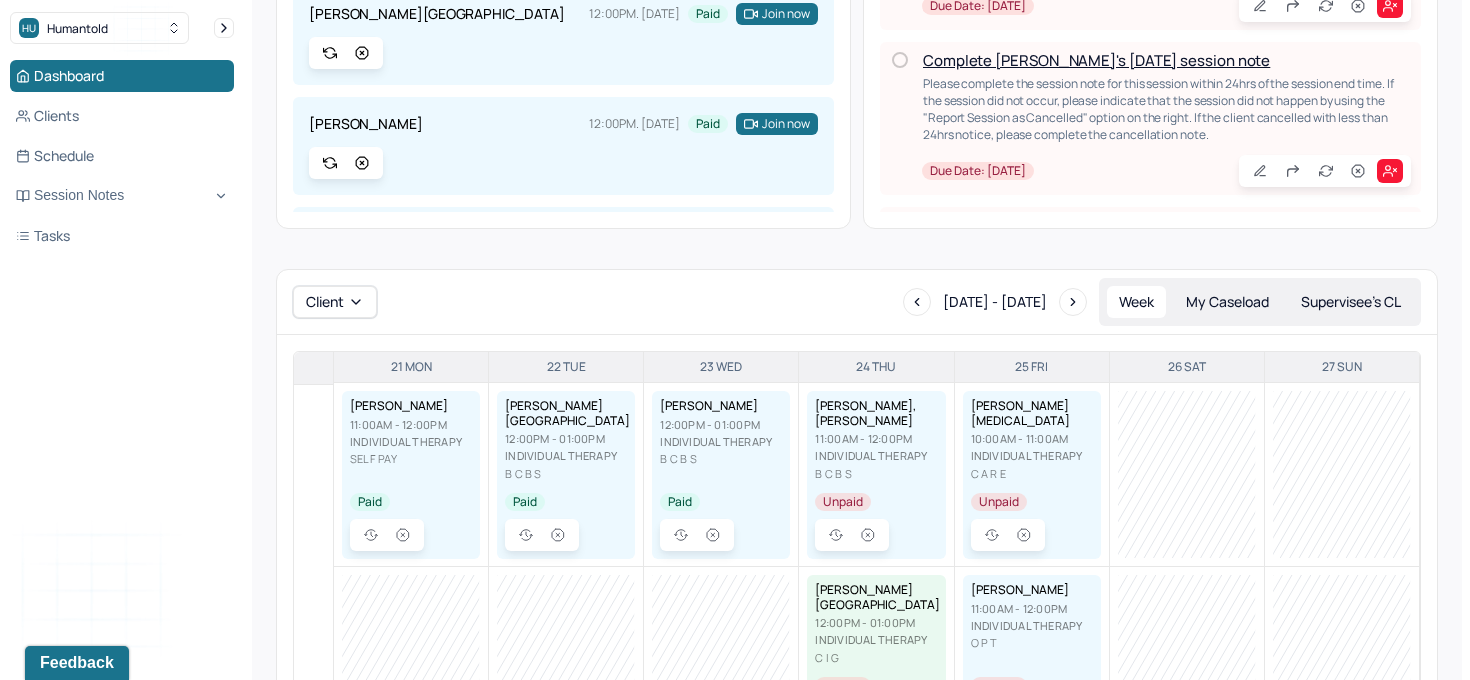 scroll, scrollTop: 0, scrollLeft: 0, axis: both 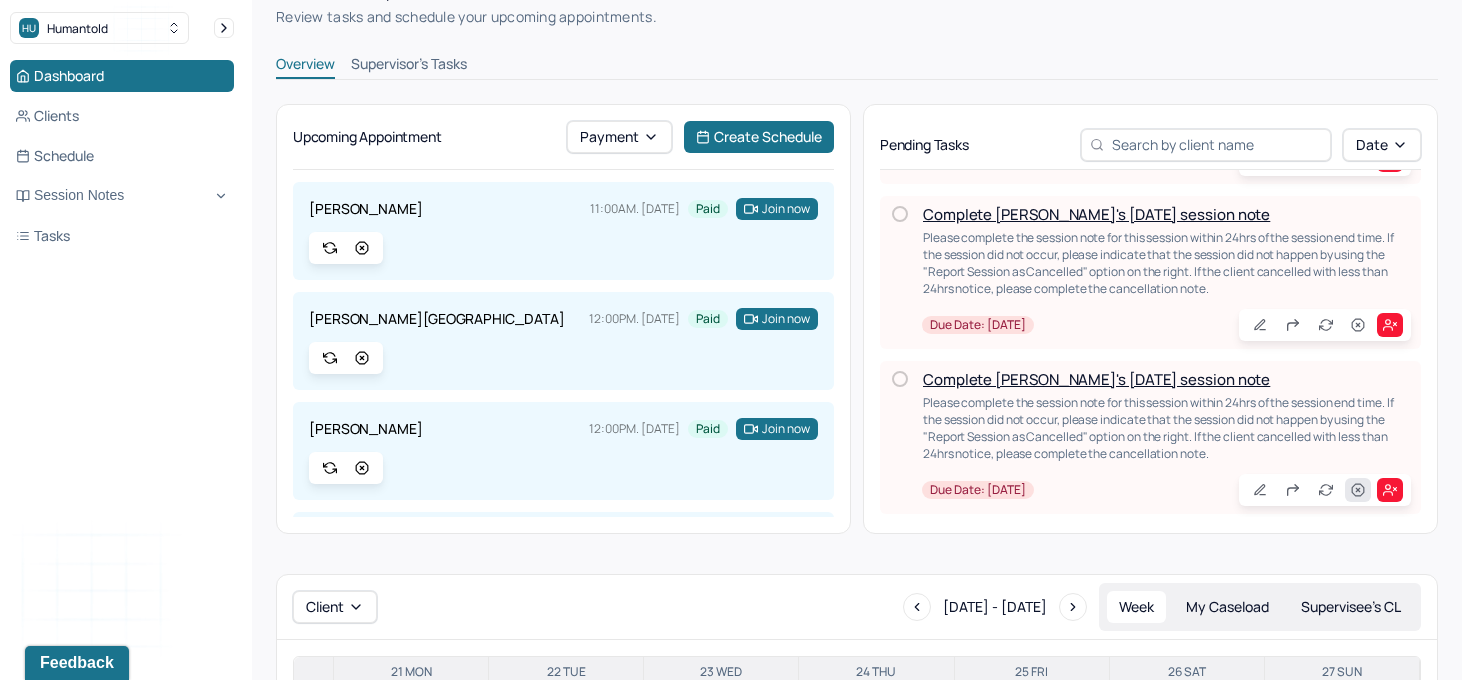 click 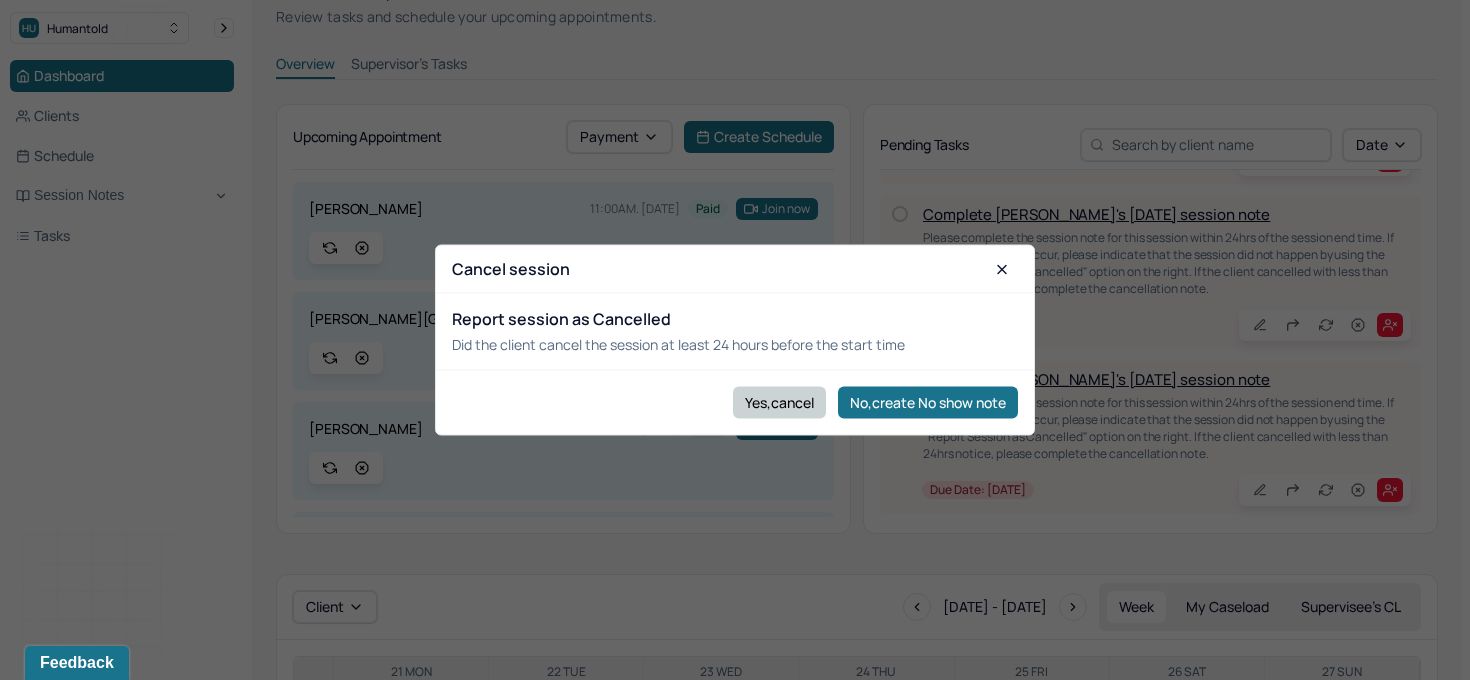 click on "Yes,cancel" at bounding box center (779, 402) 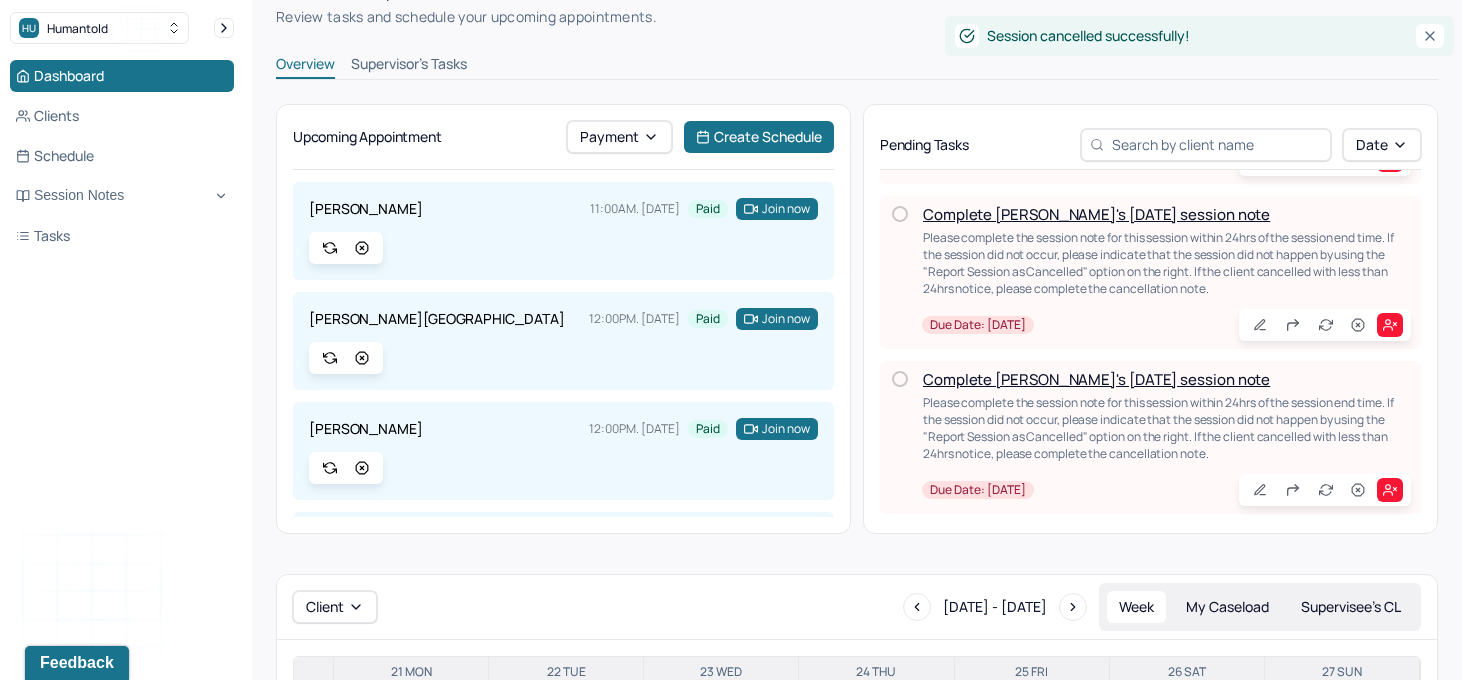 scroll, scrollTop: 0, scrollLeft: 0, axis: both 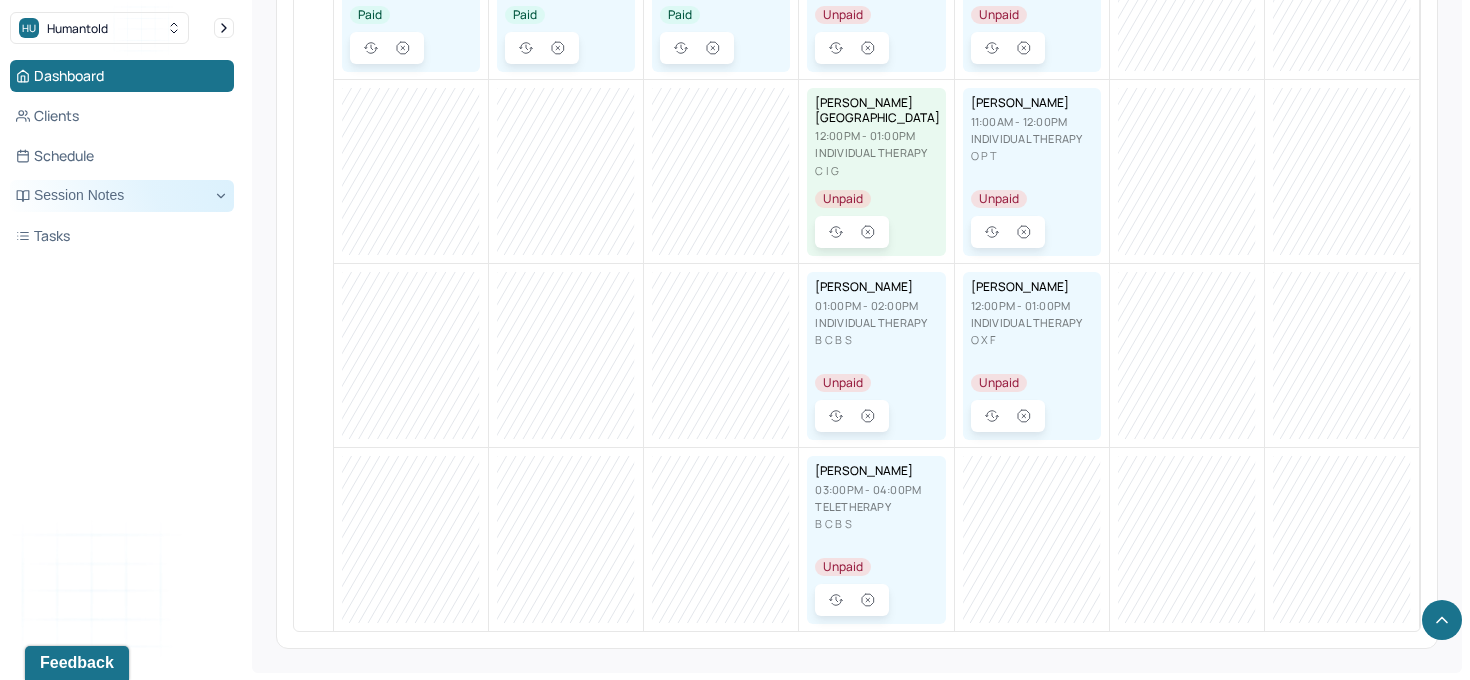 click on "Session Notes" at bounding box center [122, 196] 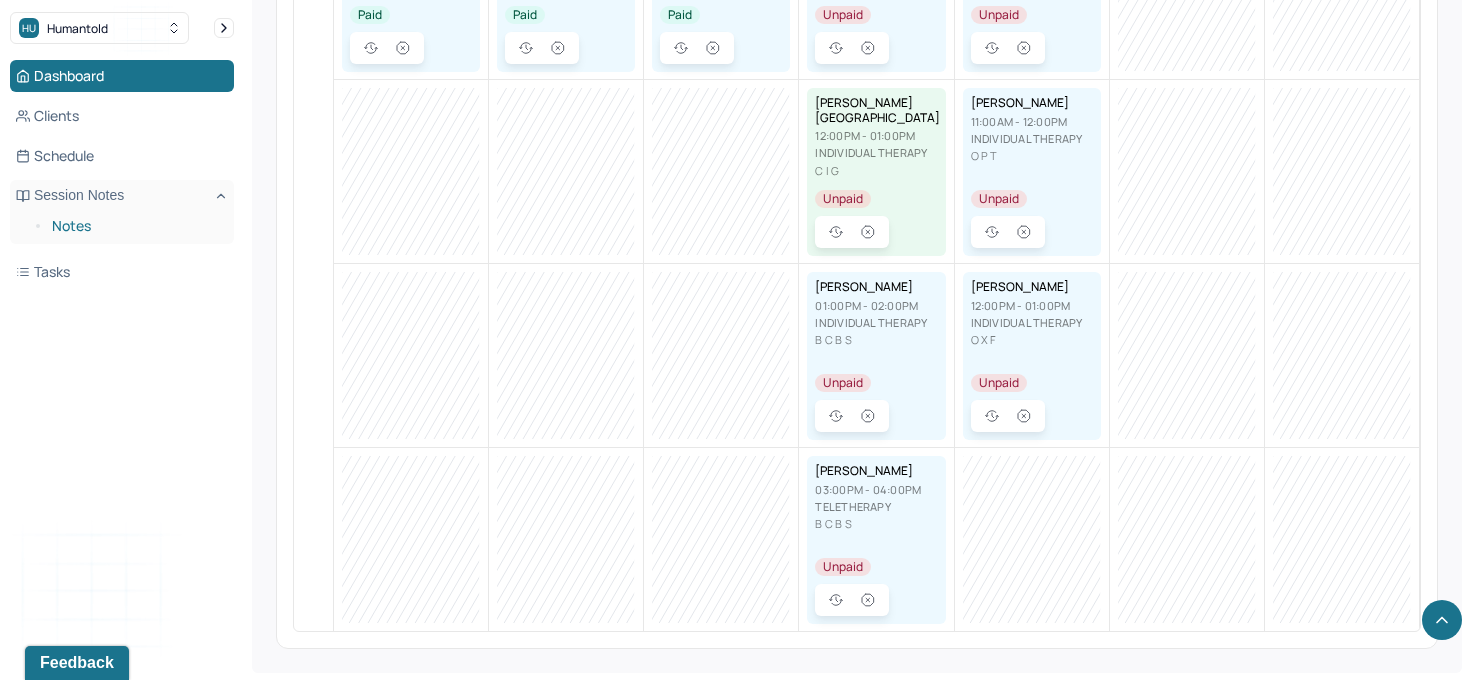click on "Notes" at bounding box center [135, 226] 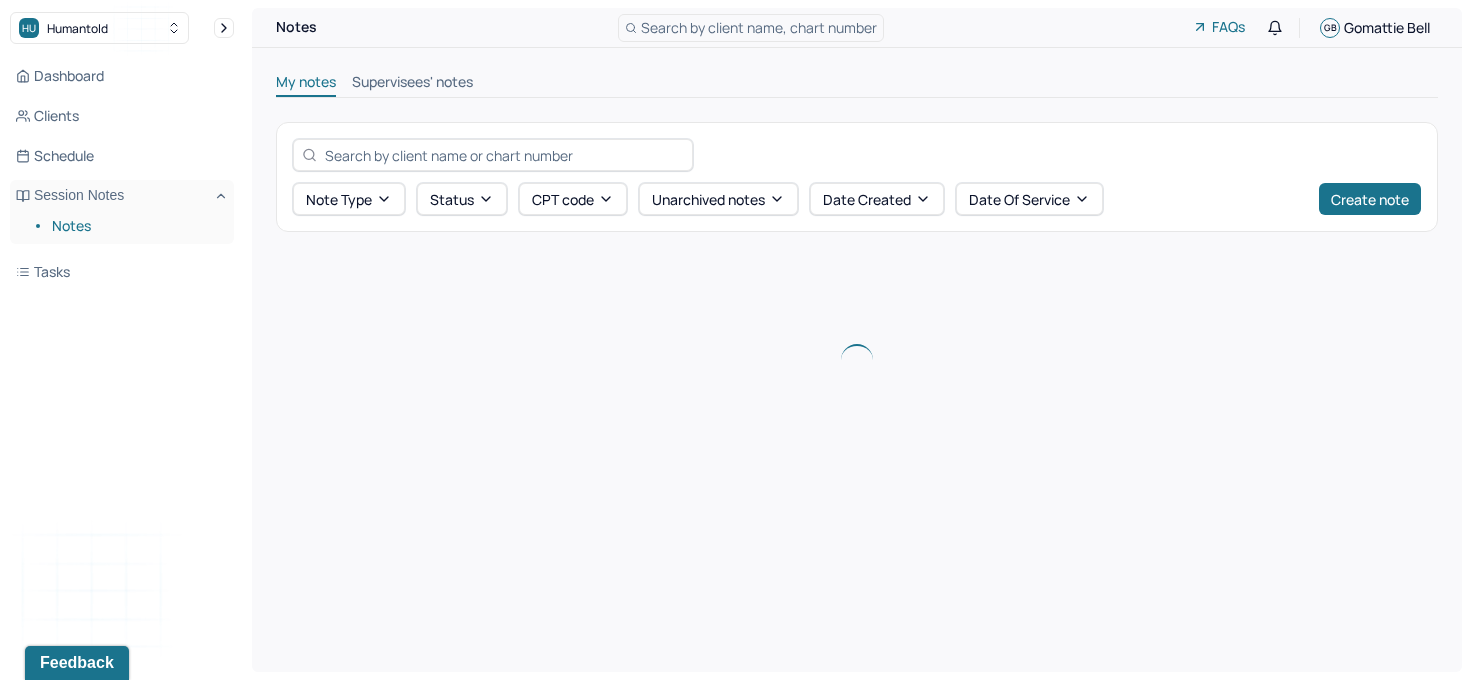 scroll, scrollTop: 0, scrollLeft: 0, axis: both 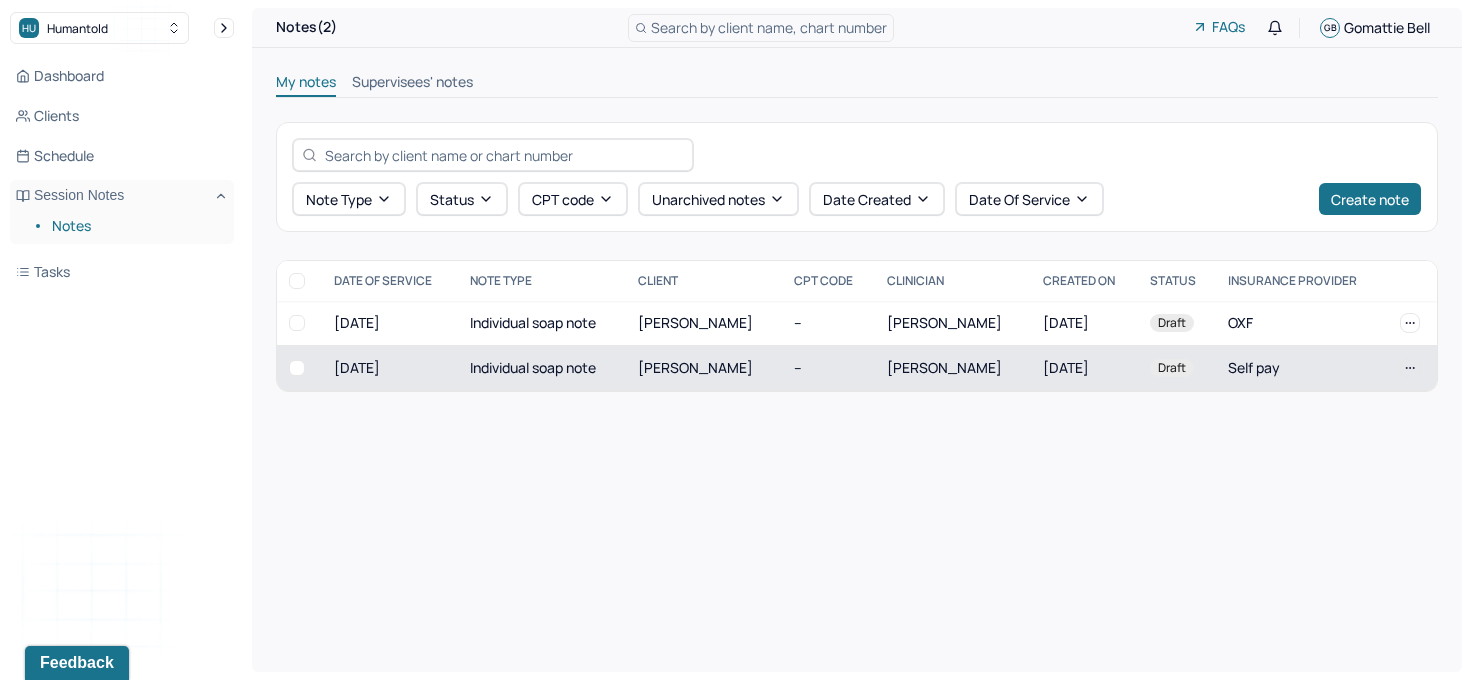 click on "[PERSON_NAME]" at bounding box center (944, 367) 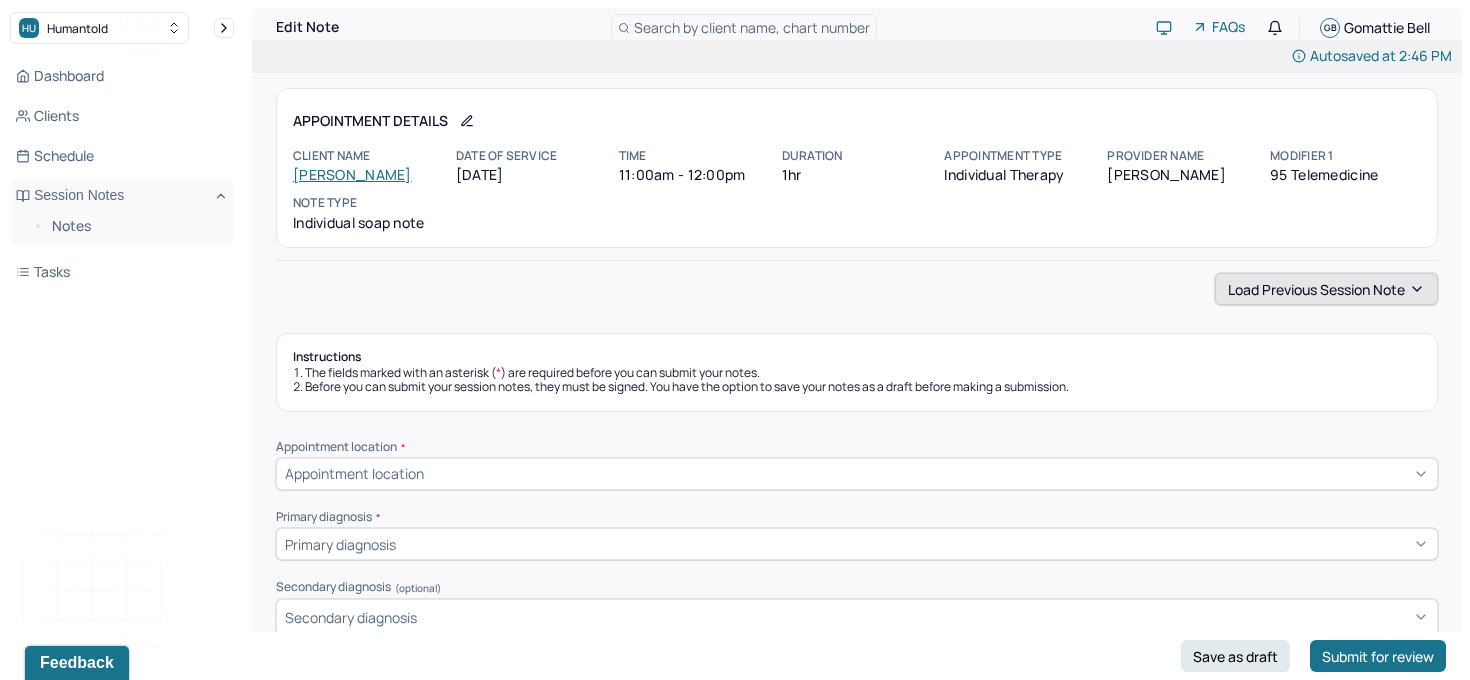 click on "Load previous session note" at bounding box center (1326, 289) 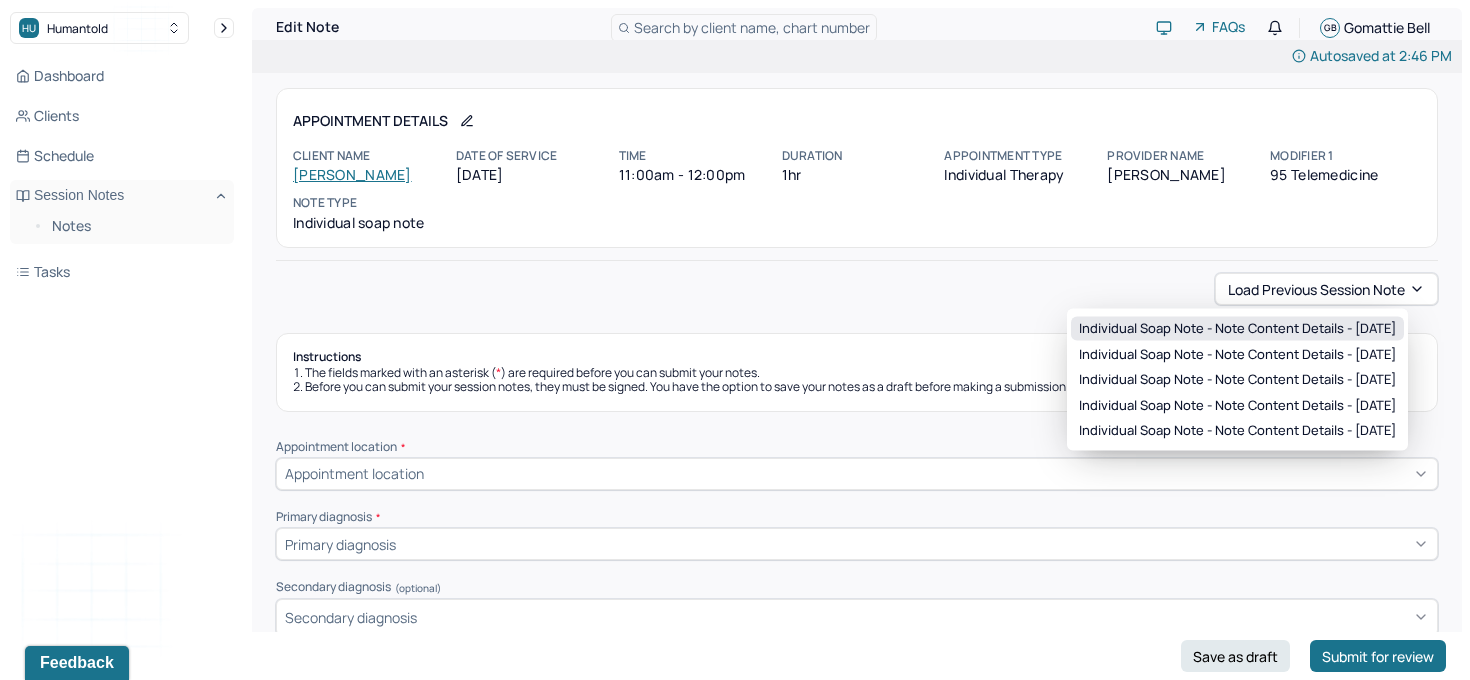 click on "Individual soap note   - Note content Details -   [DATE]" at bounding box center [1237, 329] 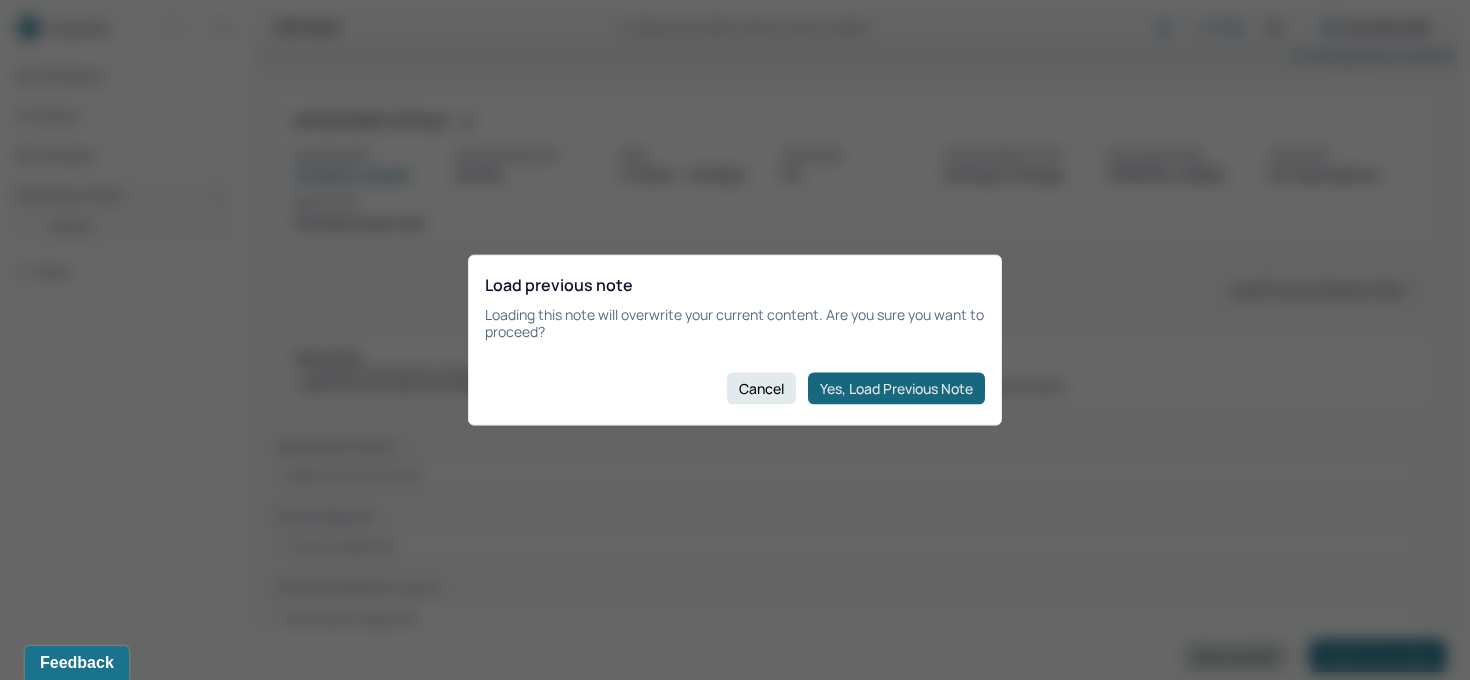 click on "Yes, Load Previous Note" at bounding box center [896, 388] 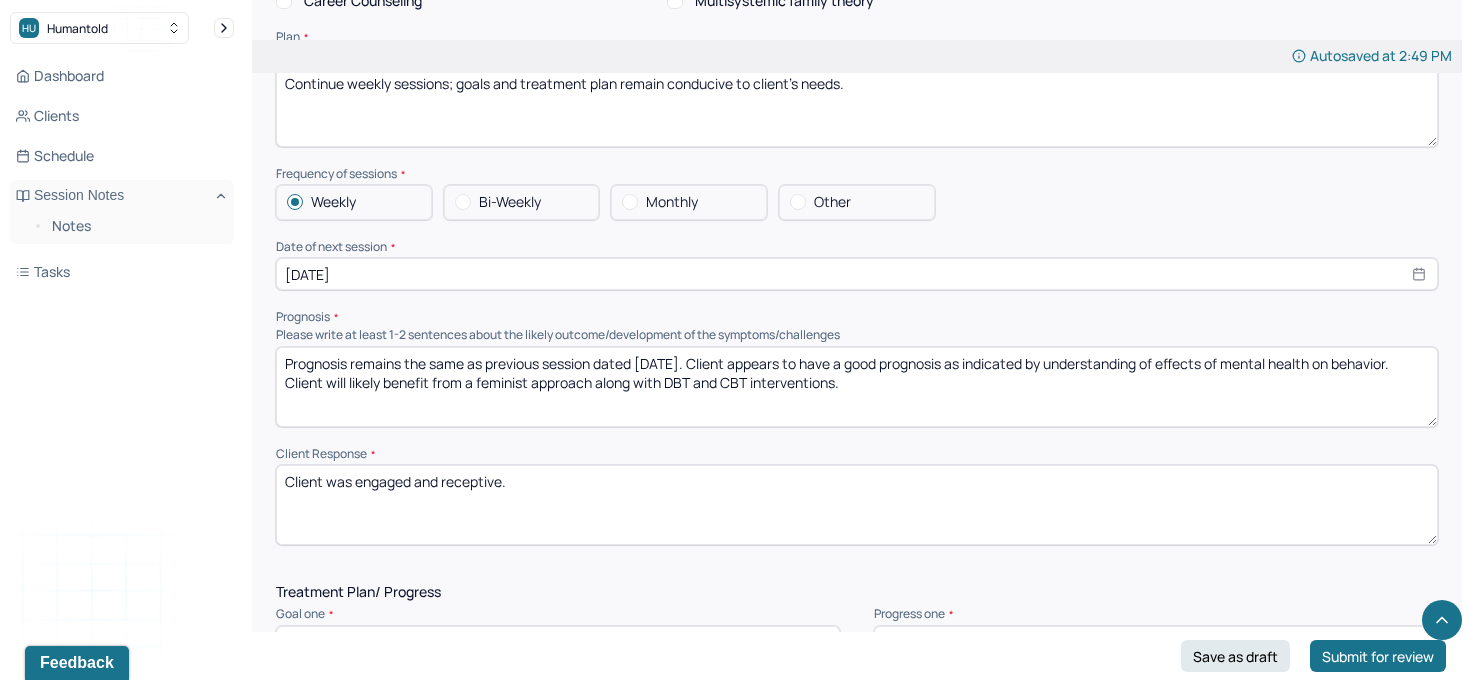 scroll, scrollTop: 1906, scrollLeft: 0, axis: vertical 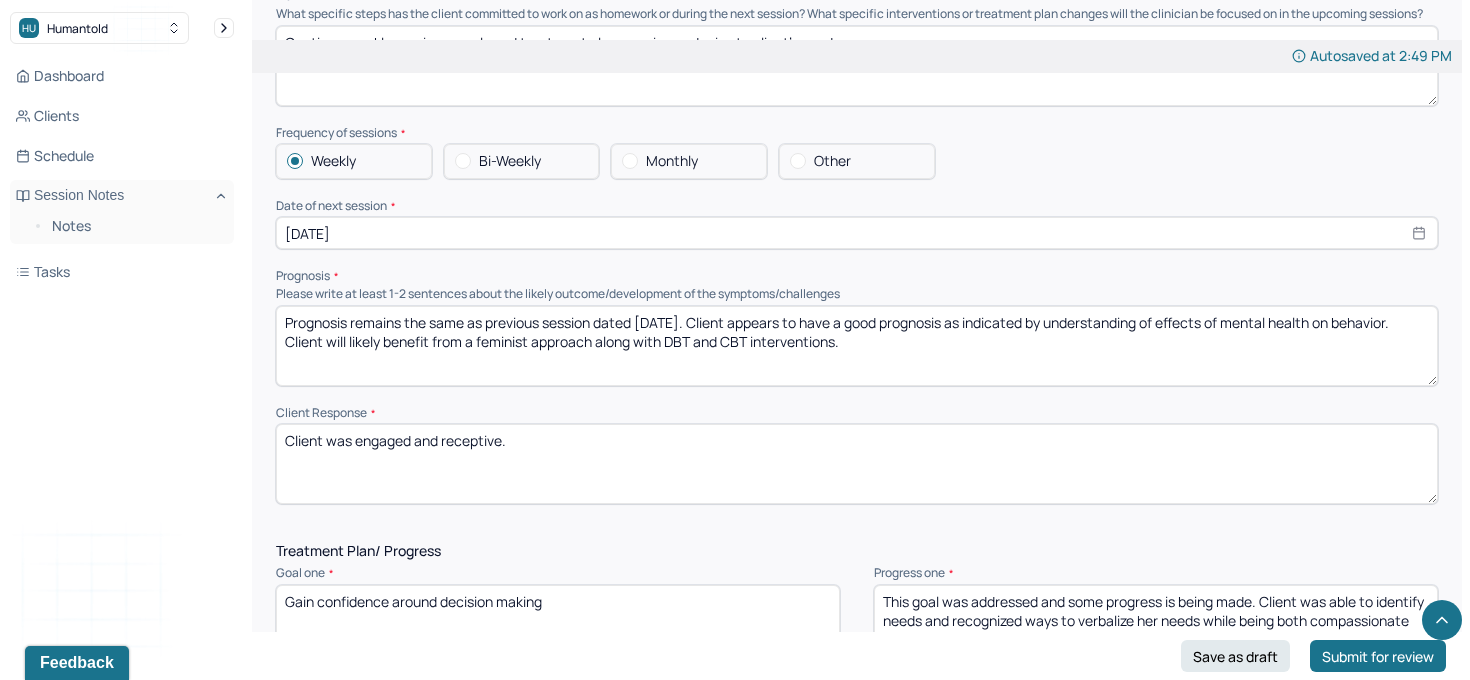 click on "Prognosis remains the same as previous session dated [DATE]. Client appears to have a good prognosis as indicated by understanding of effects of mental health on behavior. Client will likely benefit from a feminist approach along with DBT and CBT interventions." at bounding box center (857, 346) 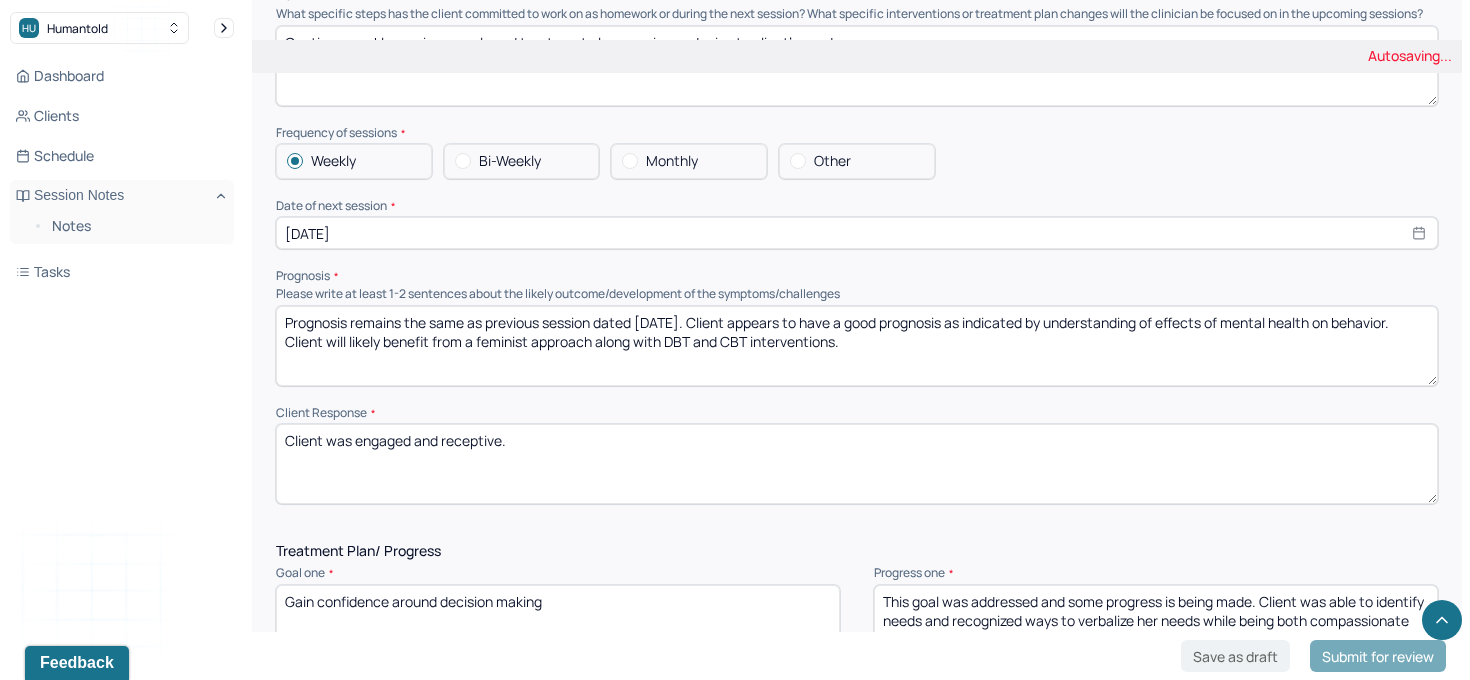 type on "Prognosis remains the same as previous session dated [DATE]. Client appears to have a good prognosis as indicated by understanding of effects of mental health on behavior. Client will likely benefit from a feminist approach along with DBT and CBT interventions." 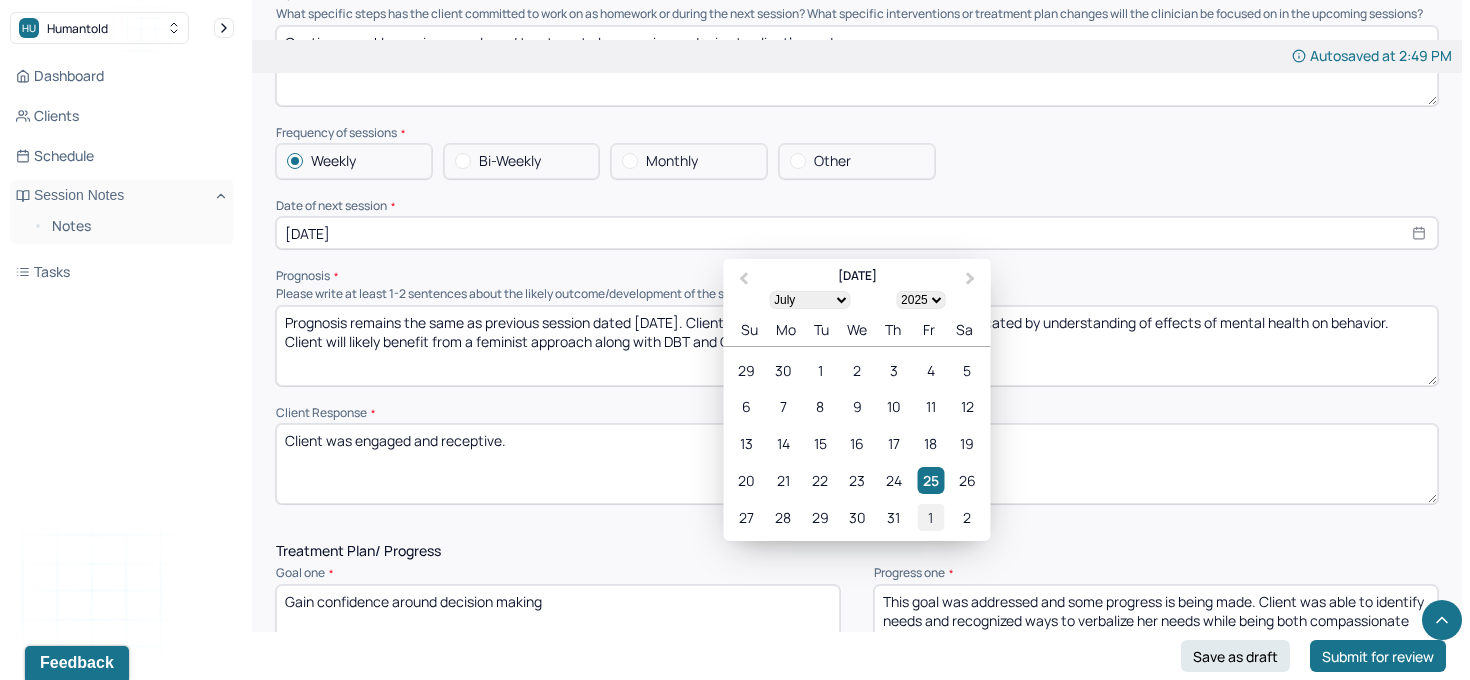 click on "1" at bounding box center [930, 517] 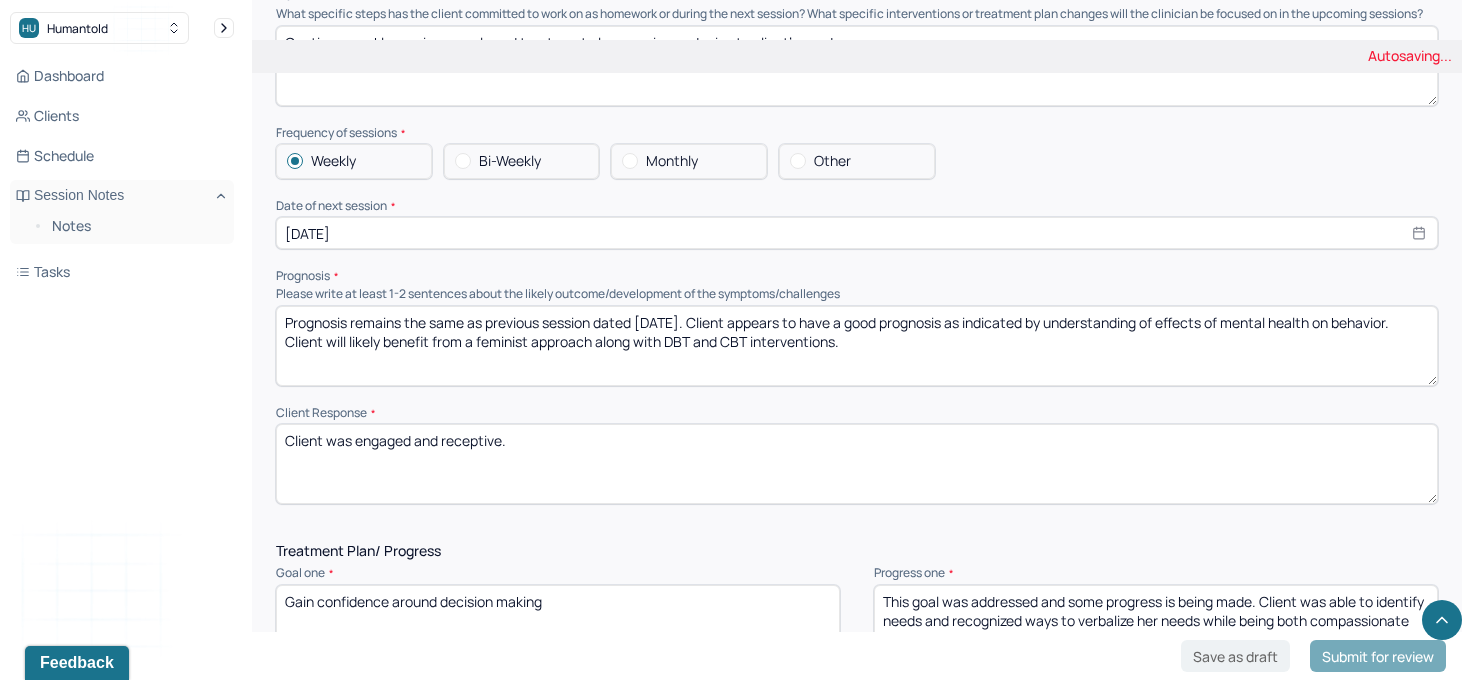 click on "Therapy Intervention Techniques Please select at least 1 intervention used Cognitive-Behavioral therapies Cognitive-Behavioral therapy (CBT) Dialectical Behavioral therapy (DBT) Modeling and skills training Trauma-focused CBT EDMR Rational Emotive [MEDICAL_DATA] Acceptance Commitment Therapy Solution Based [MEDICAL_DATA] [MEDICAL_DATA] Relationship based Interventions Attachment-oriented interventions Parent-child interaction therapy Parent interventions Other Client centered therapy/ Humanism [MEDICAL_DATA] [MEDICAL_DATA] Feminist therapy Psychodynamic therapy Grief therapy Internal family systems (IFS) [MEDICAL_DATA] Positive psychology [MEDICAL_DATA] [MEDICAL_DATA] Strength based theory Career Counseling Multisystemic family theory Plan What specific steps has the client committed to work on as homework or during the next session? What specific interventions or treatment plan changes will the clinician be focused on in the upcoming sessions? Frequency of sessions Weekly Other" at bounding box center (857, 57) 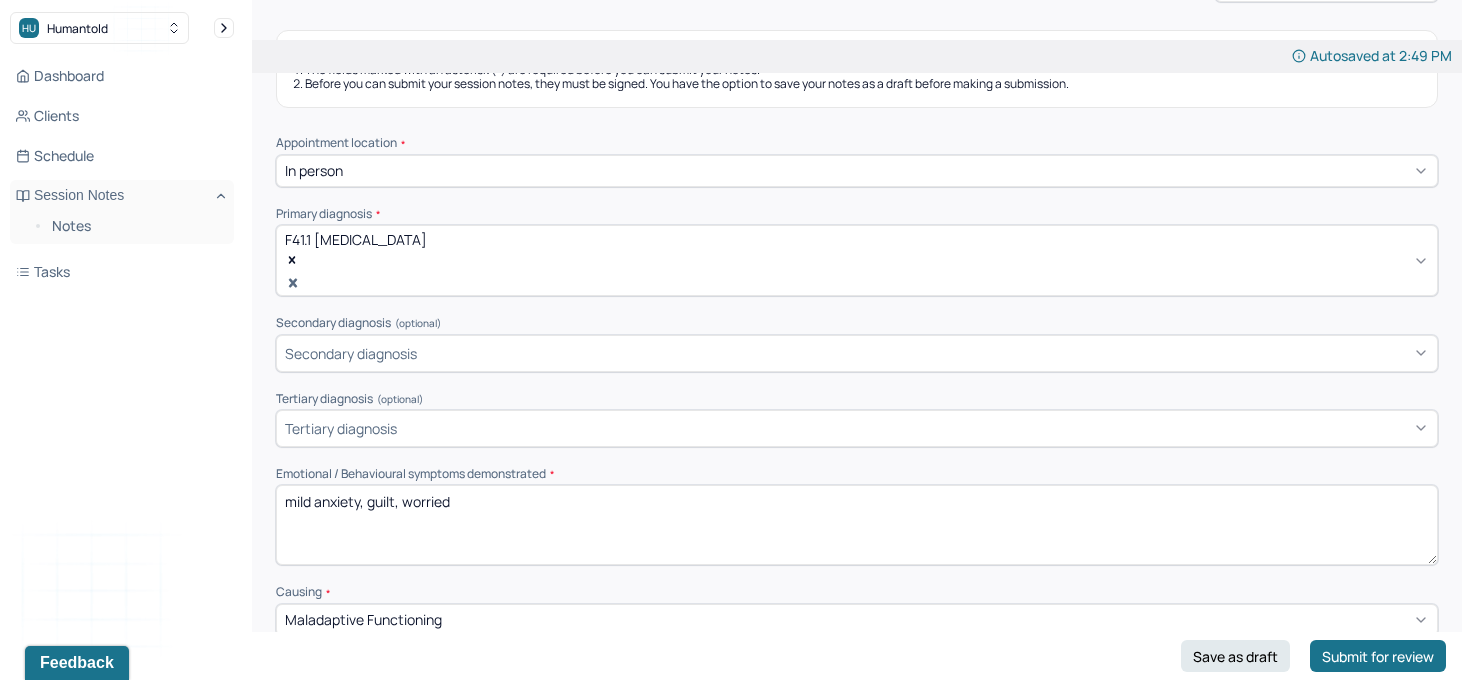 scroll, scrollTop: 259, scrollLeft: 0, axis: vertical 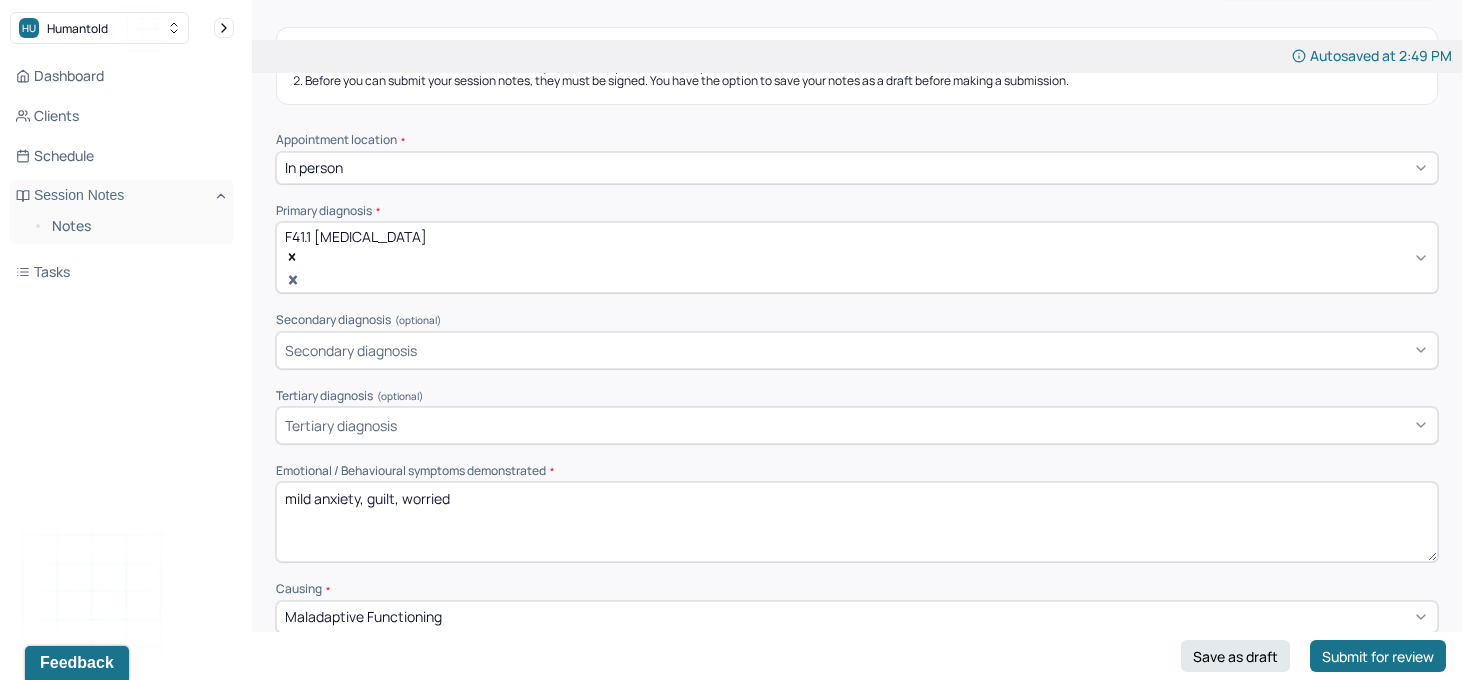 drag, startPoint x: 547, startPoint y: 465, endPoint x: 216, endPoint y: 443, distance: 331.73032 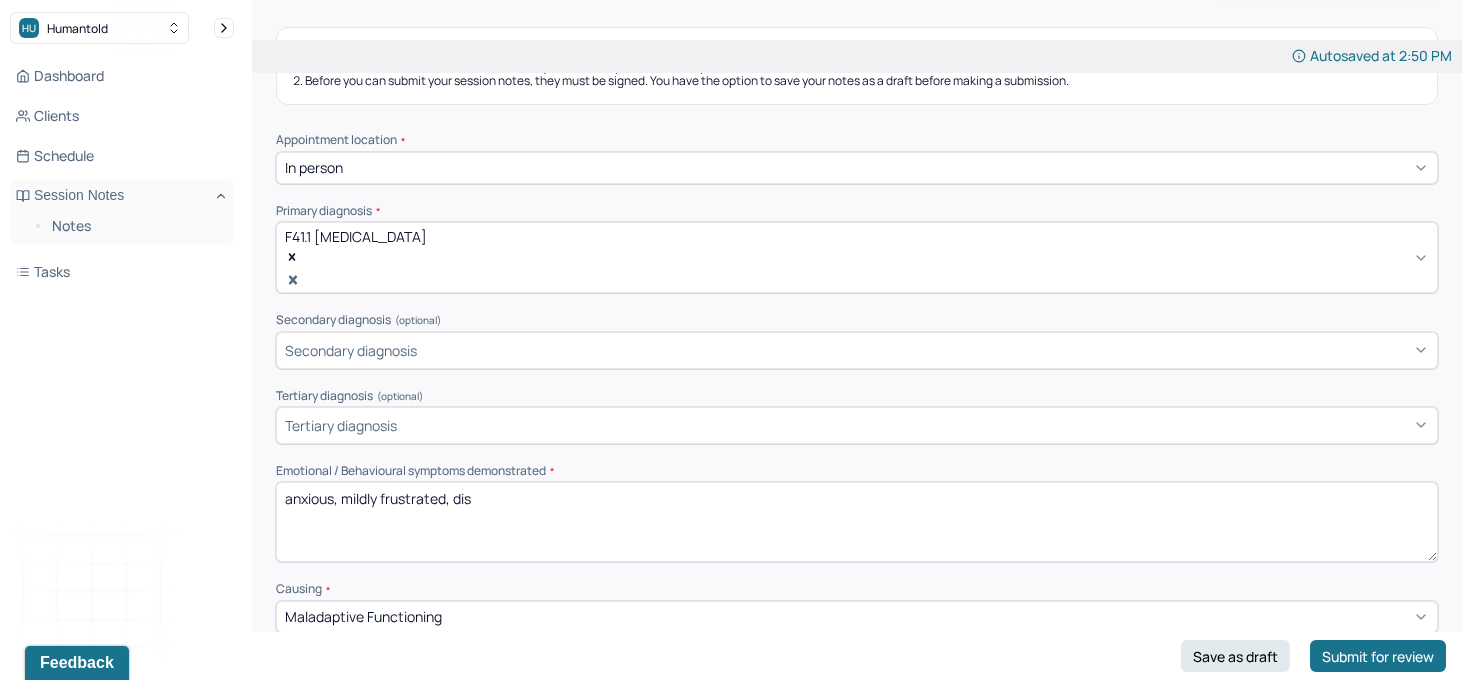 click on "anxious, mildly frustarted, dis" at bounding box center (857, 522) 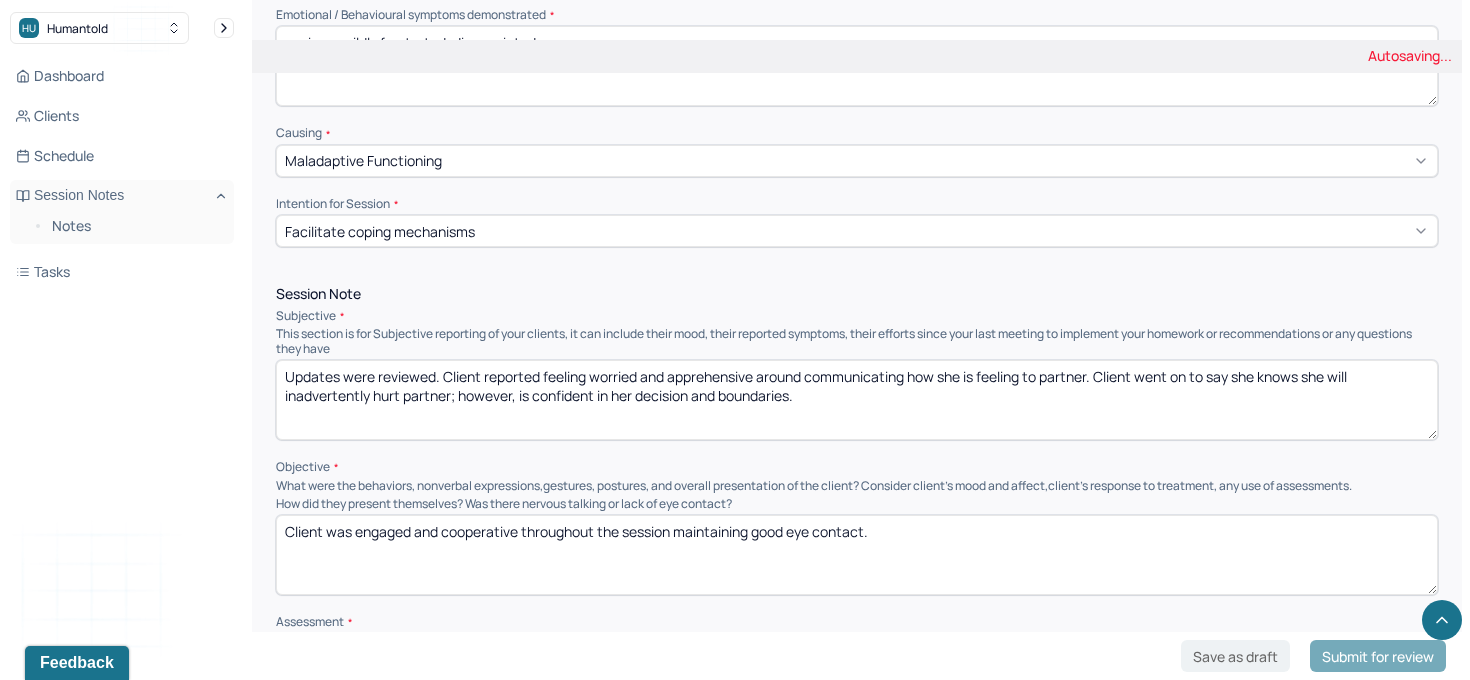 scroll, scrollTop: 720, scrollLeft: 0, axis: vertical 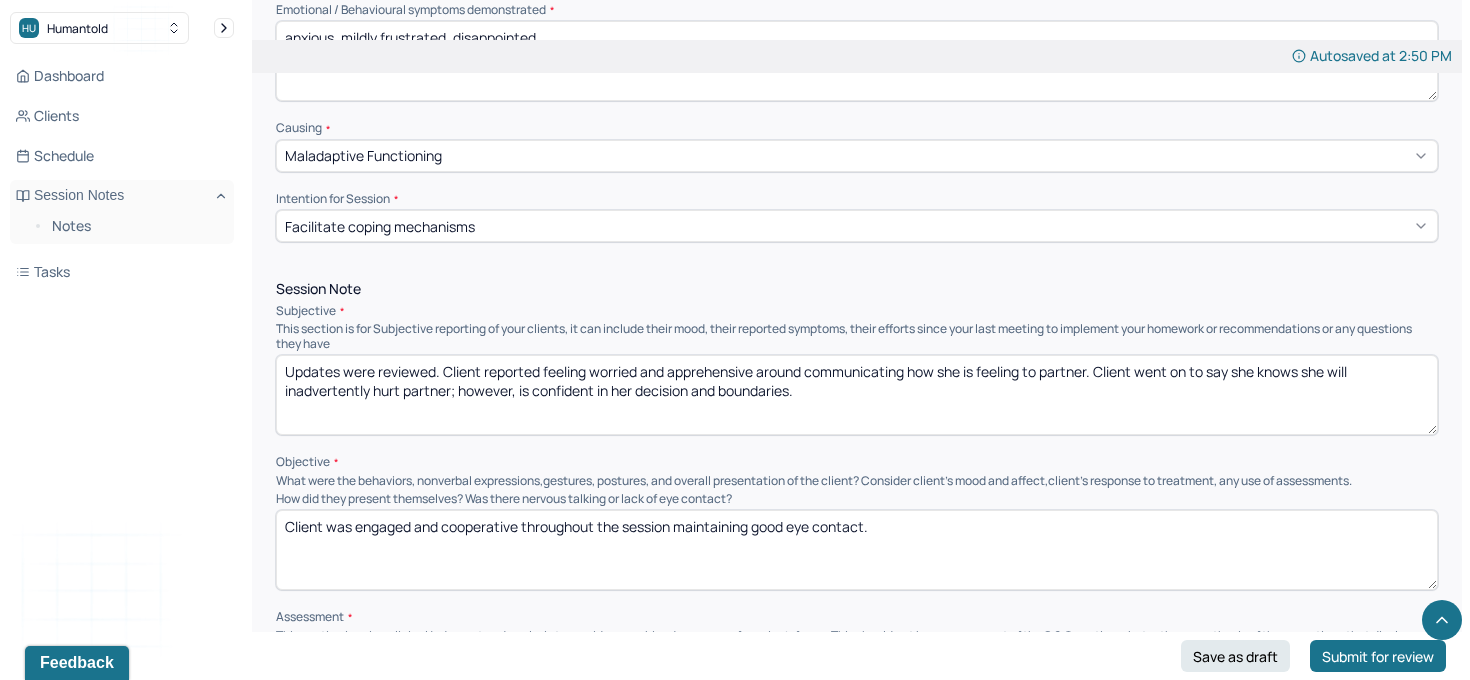 type on "anxious, mildly frustrated, disappointed" 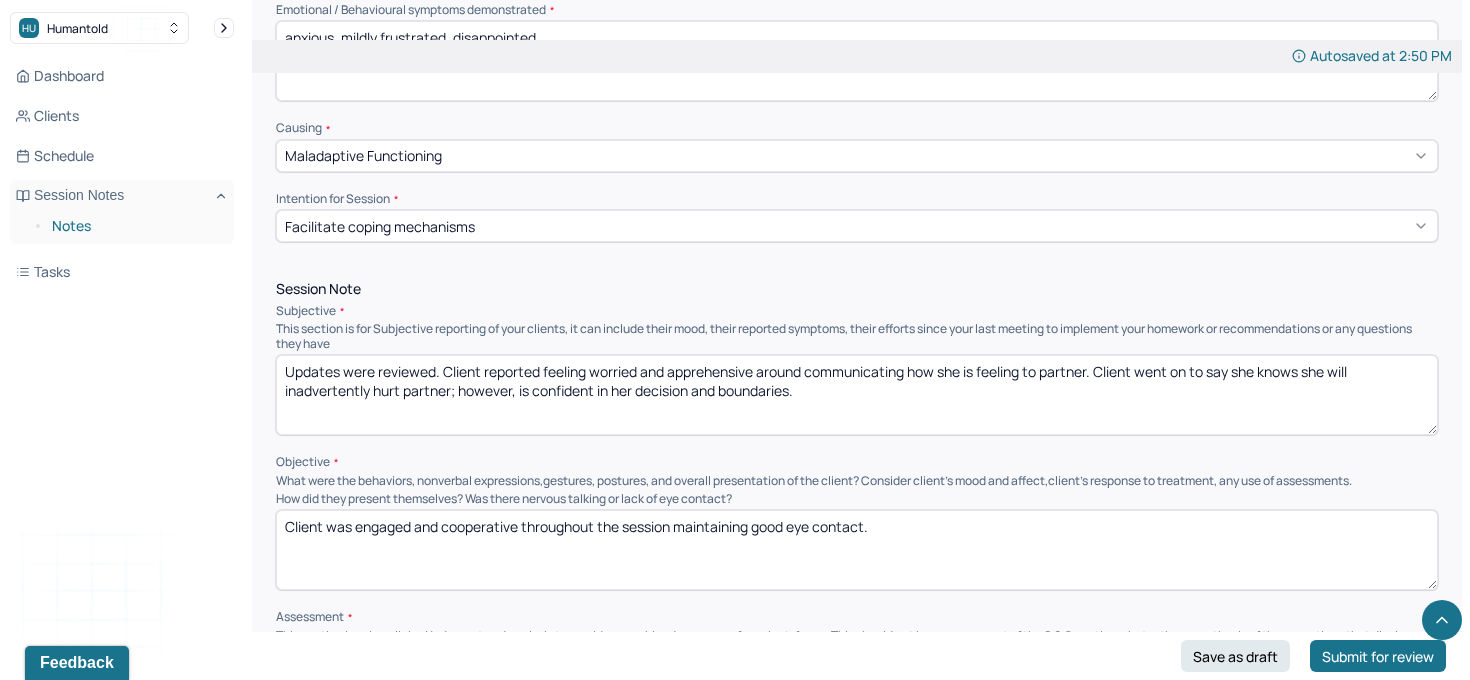 drag, startPoint x: 891, startPoint y: 370, endPoint x: 233, endPoint y: 233, distance: 672.11084 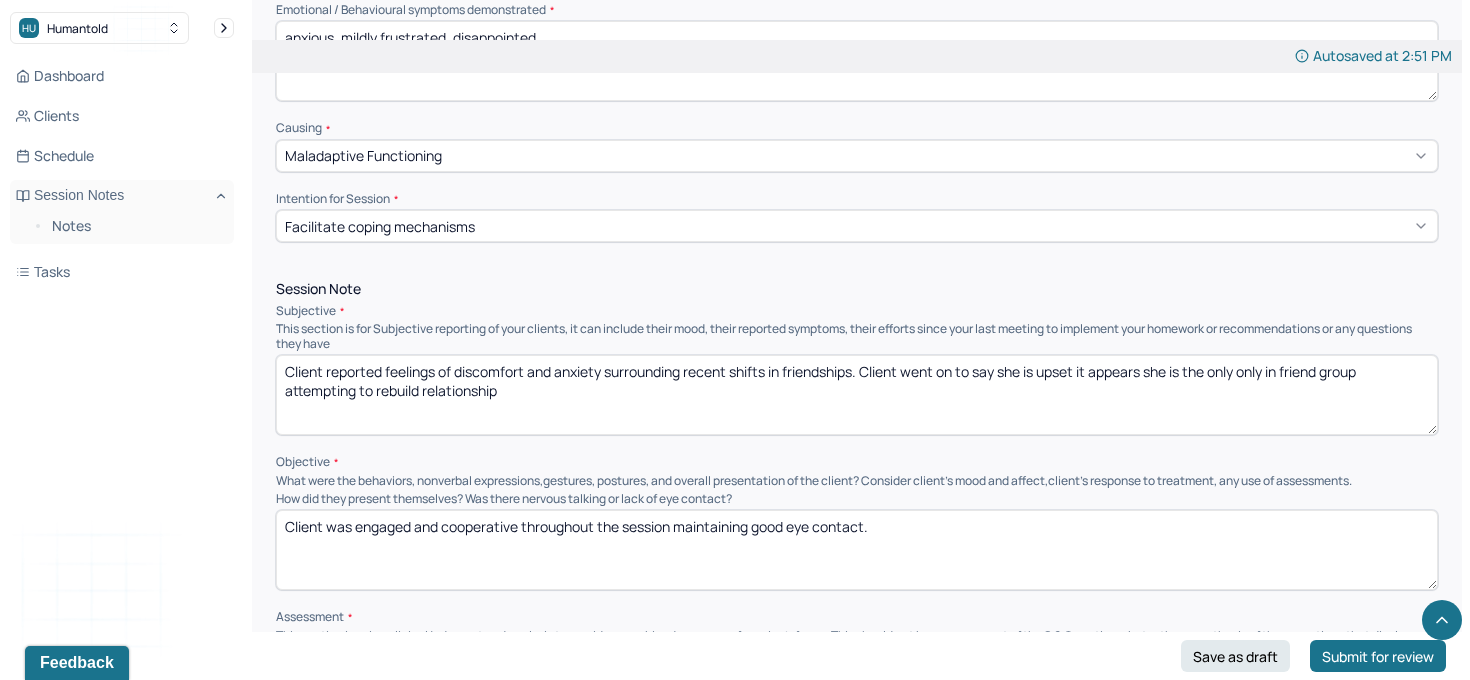 drag, startPoint x: 1046, startPoint y: 338, endPoint x: 1089, endPoint y: 368, distance: 52.43091 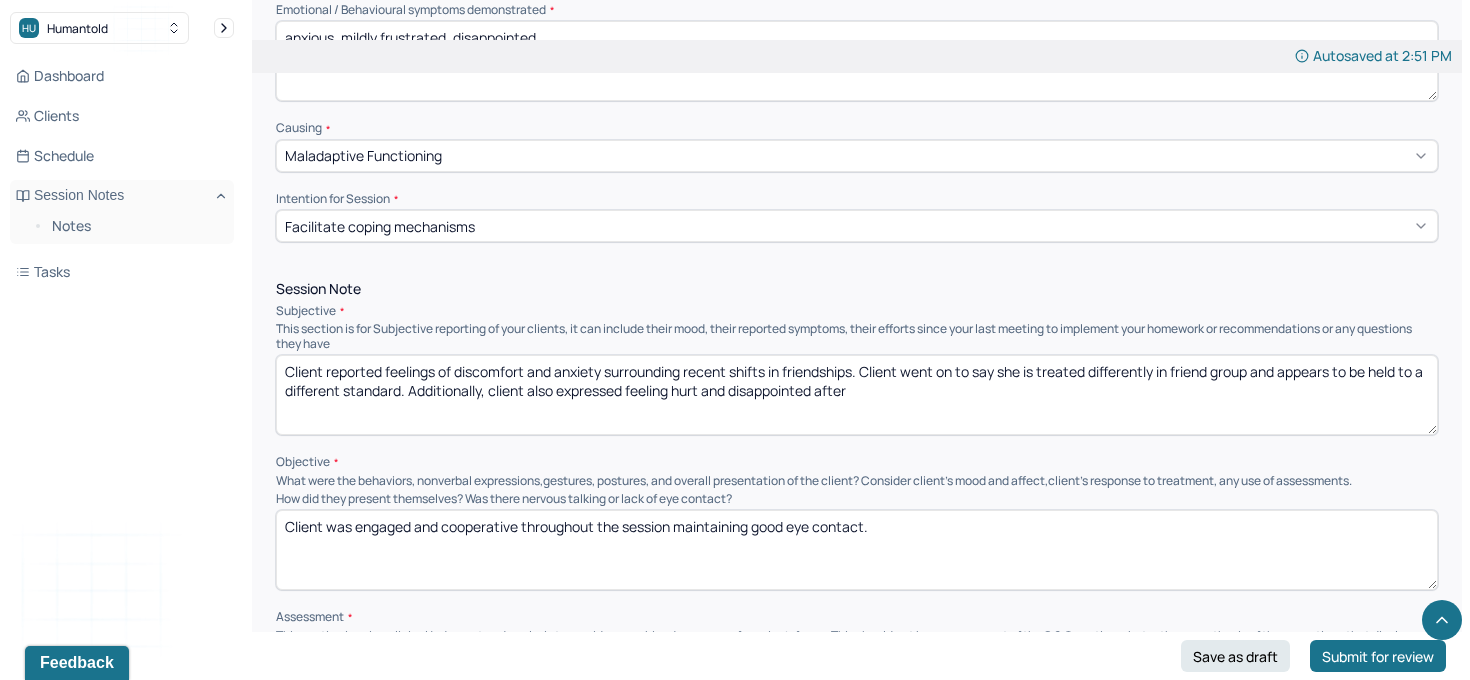 drag, startPoint x: 699, startPoint y: 358, endPoint x: 1067, endPoint y: 358, distance: 368 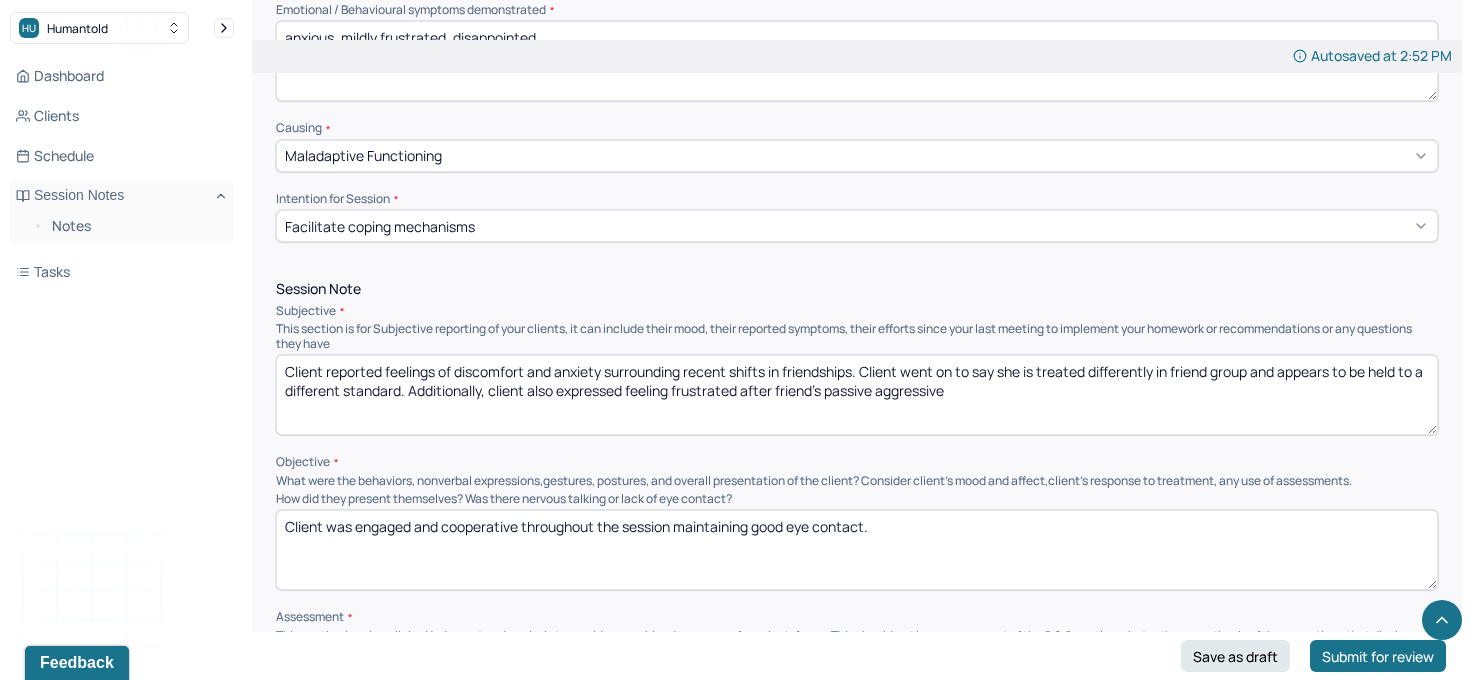click on "Client reported feelings of discomfort and anxiety surrounding recent shifts in friendships. Client went on to say she is treated differently in friend group and appears to be held to a different standard. Additionally, client also expressed feeling frustarted after friend's passive aggressive" at bounding box center (857, 395) 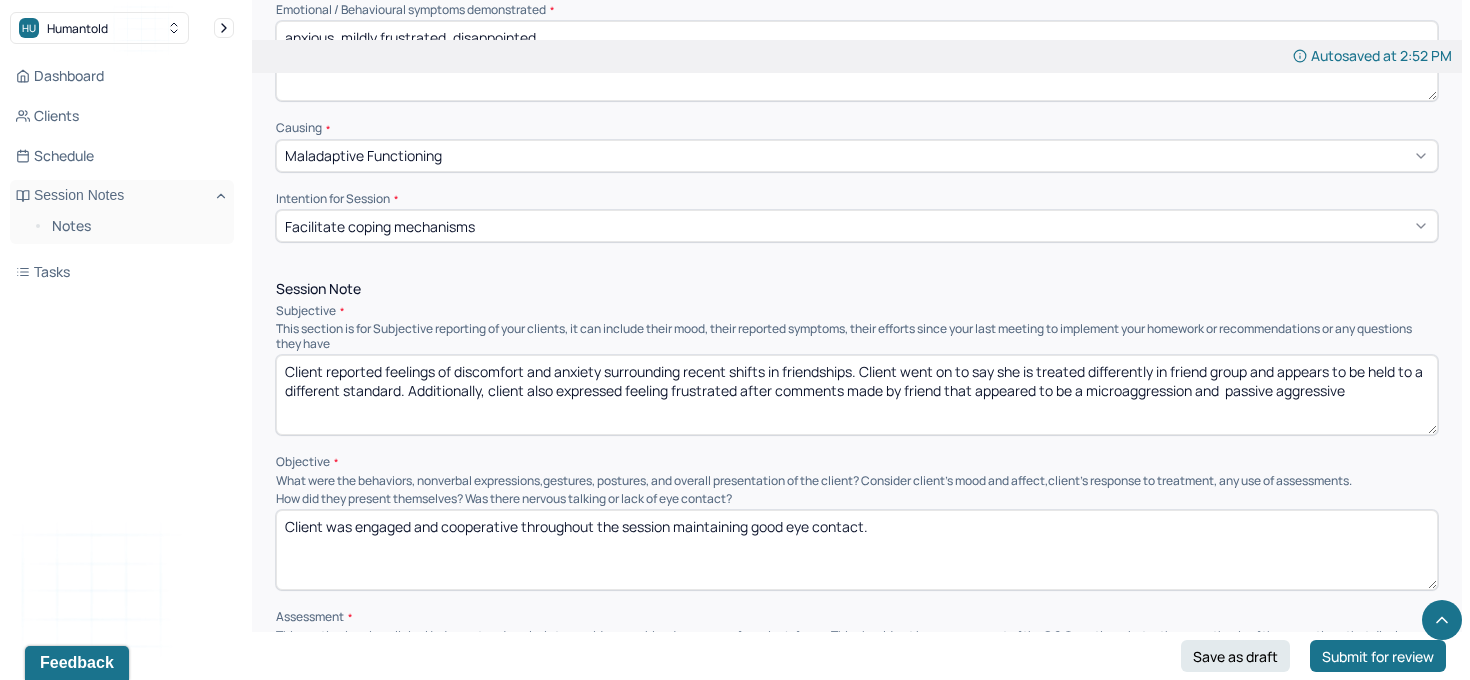 click on "Client reported feelings of discomfort and anxiety surrounding recent shifts in friendships. Client went on to say she is treated differently in friend group and appears to be held to a different standard. Additionally, client also expressed feeling frustrated after comments made by friend that appeared to be a microaggression and  passive aggressive" at bounding box center (857, 395) 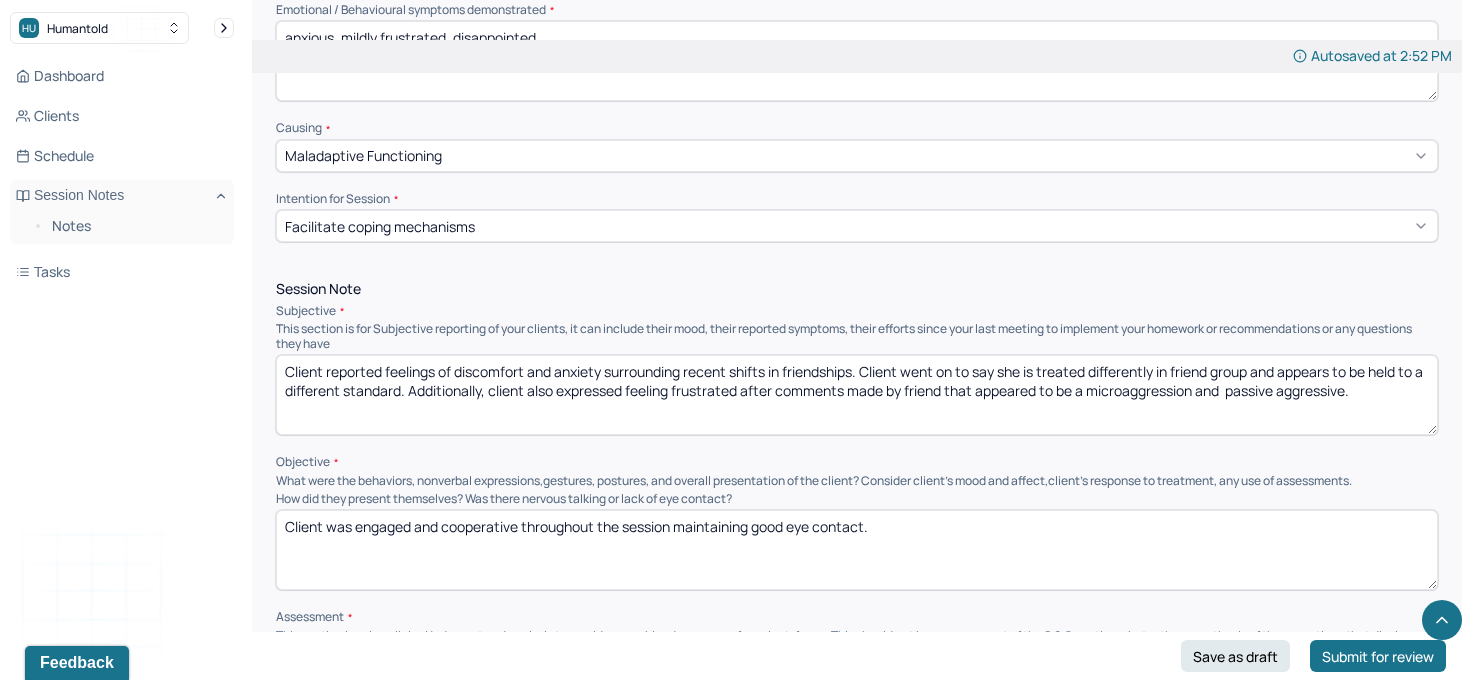click on "Client reported feelings of discomfort and anxiety surrounding recent shifts in friendships. Client went on to say she is treated differently in friend group and appears to be held to a different standard. Additionally, client also expressed feeling frustrated after comments made by friend that appeared to be a microaggression and  passive aggressive." at bounding box center [857, 395] 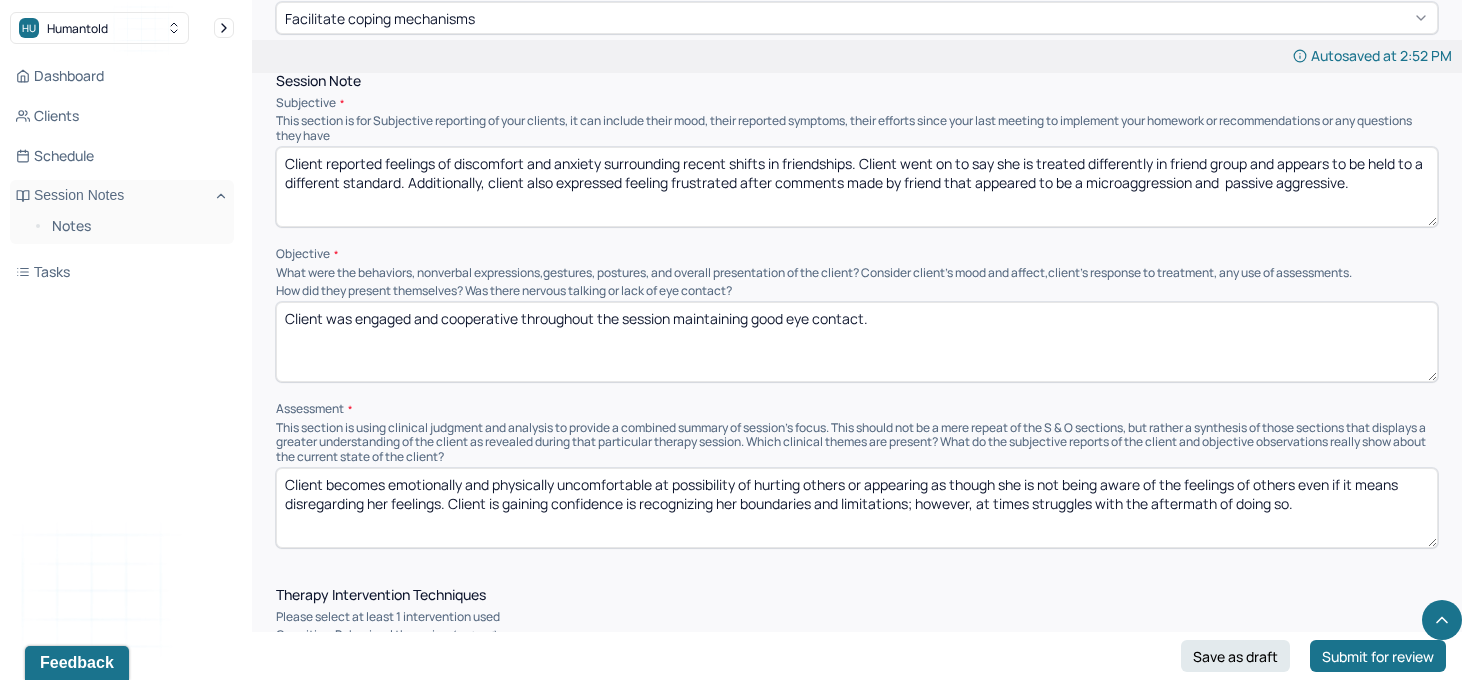 scroll, scrollTop: 955, scrollLeft: 0, axis: vertical 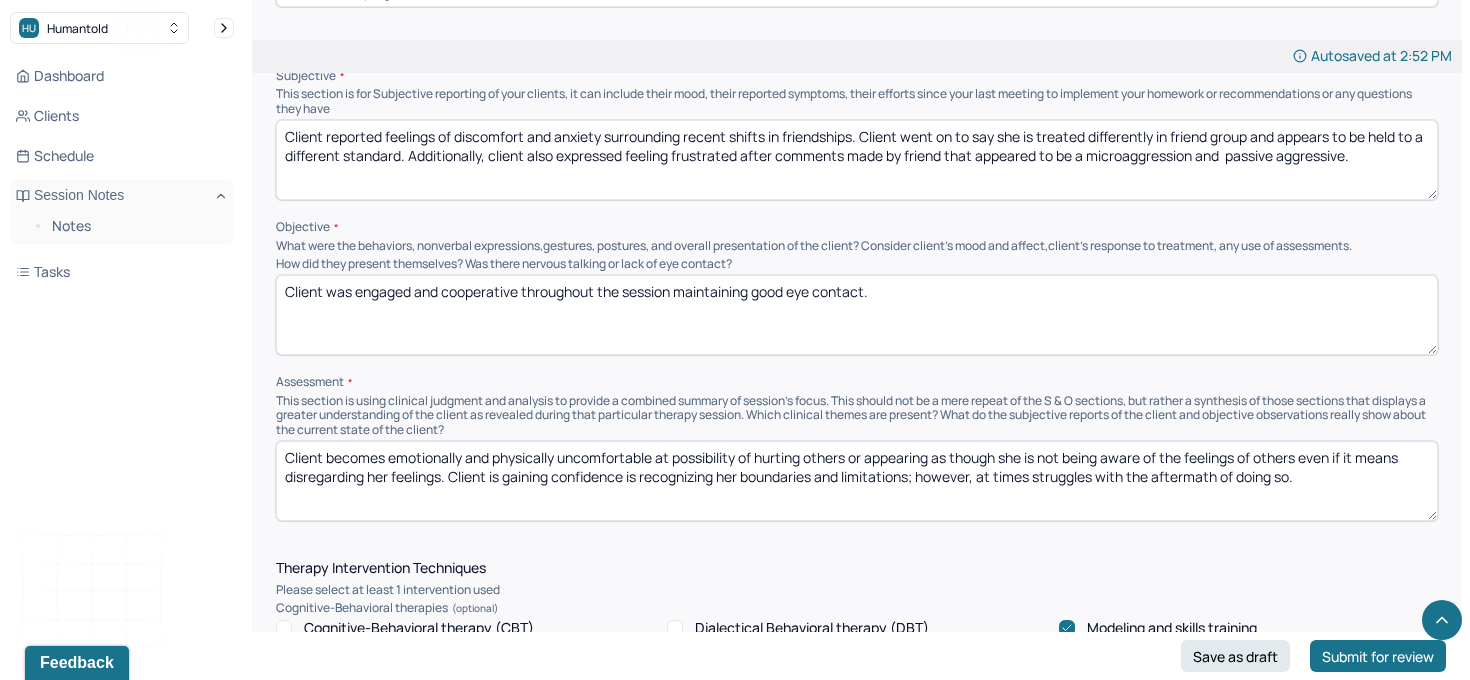 type on "Client reported feelings of discomfort and anxiety surrounding recent shifts in friendships. Client went on to say she is treated differently in friend group and appears to be held to a different standard. Additionally, client also expressed feeling frustrated after comments made by friend that appeared to be a microaggression and  passive aggressive." 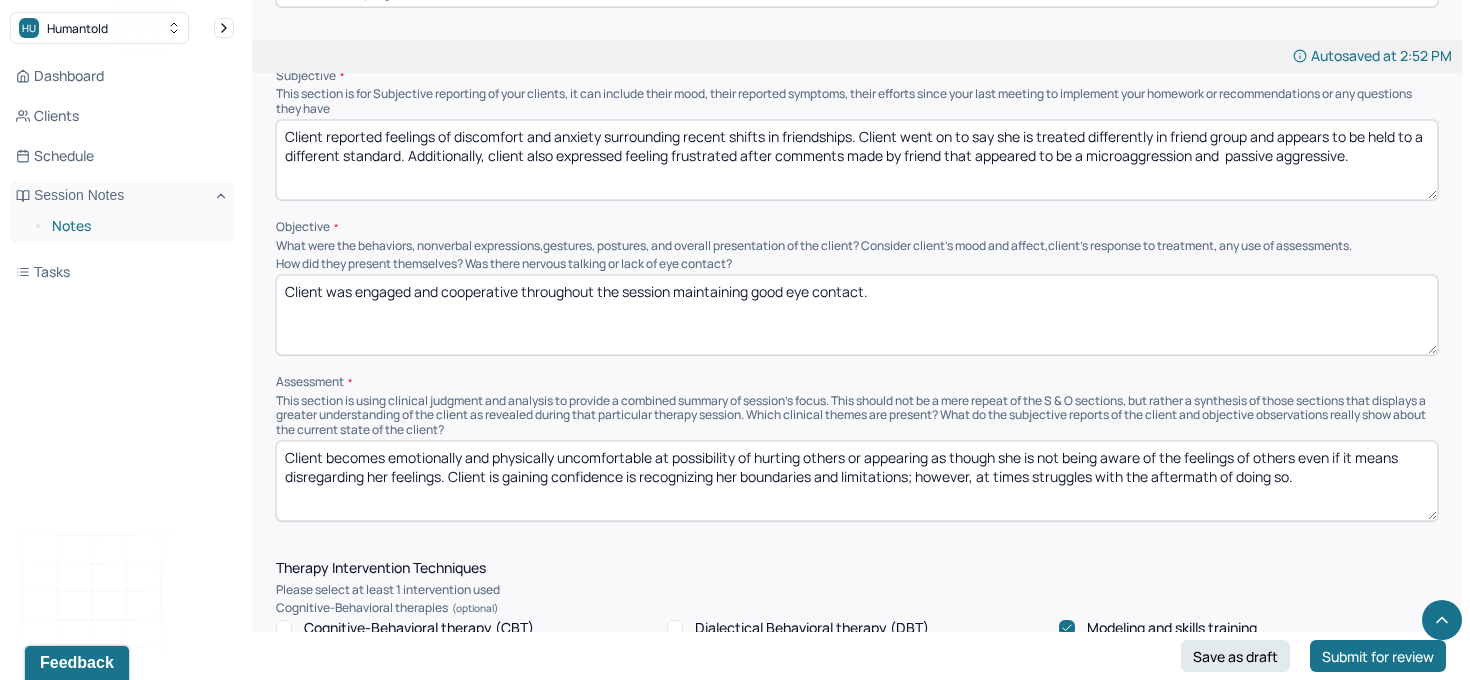 drag, startPoint x: 936, startPoint y: 252, endPoint x: 207, endPoint y: 216, distance: 729.88837 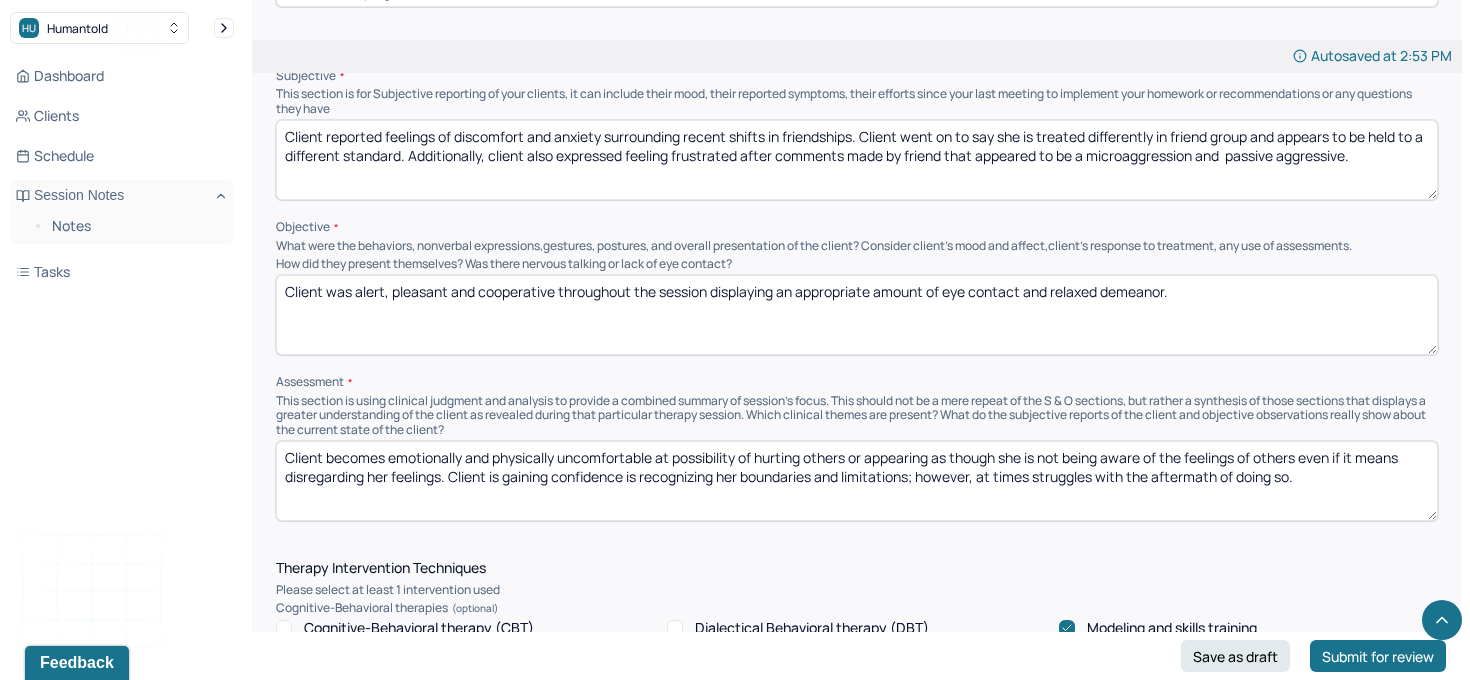 type on "Client was alert, pleasant and cooperative throughout the session displaying an appropriate amount of eye contact and relaxed demeanor." 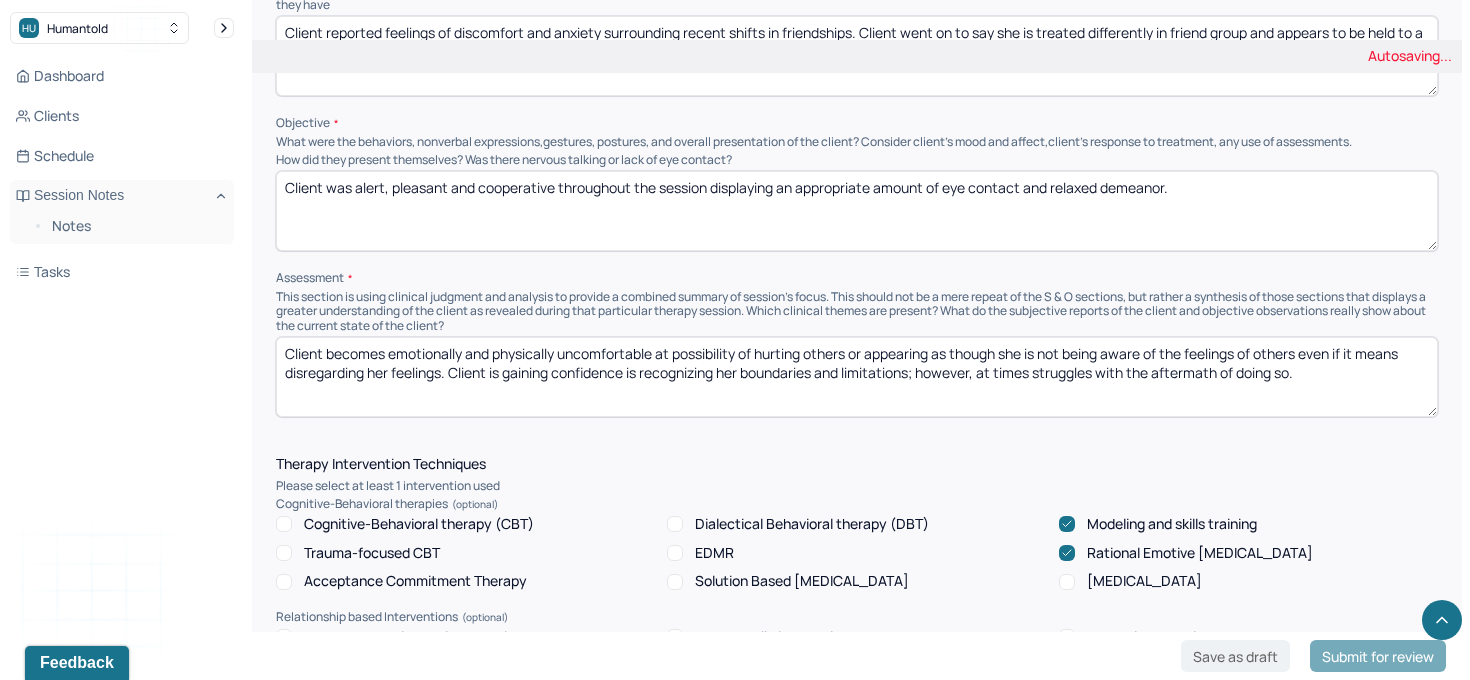 scroll, scrollTop: 1060, scrollLeft: 0, axis: vertical 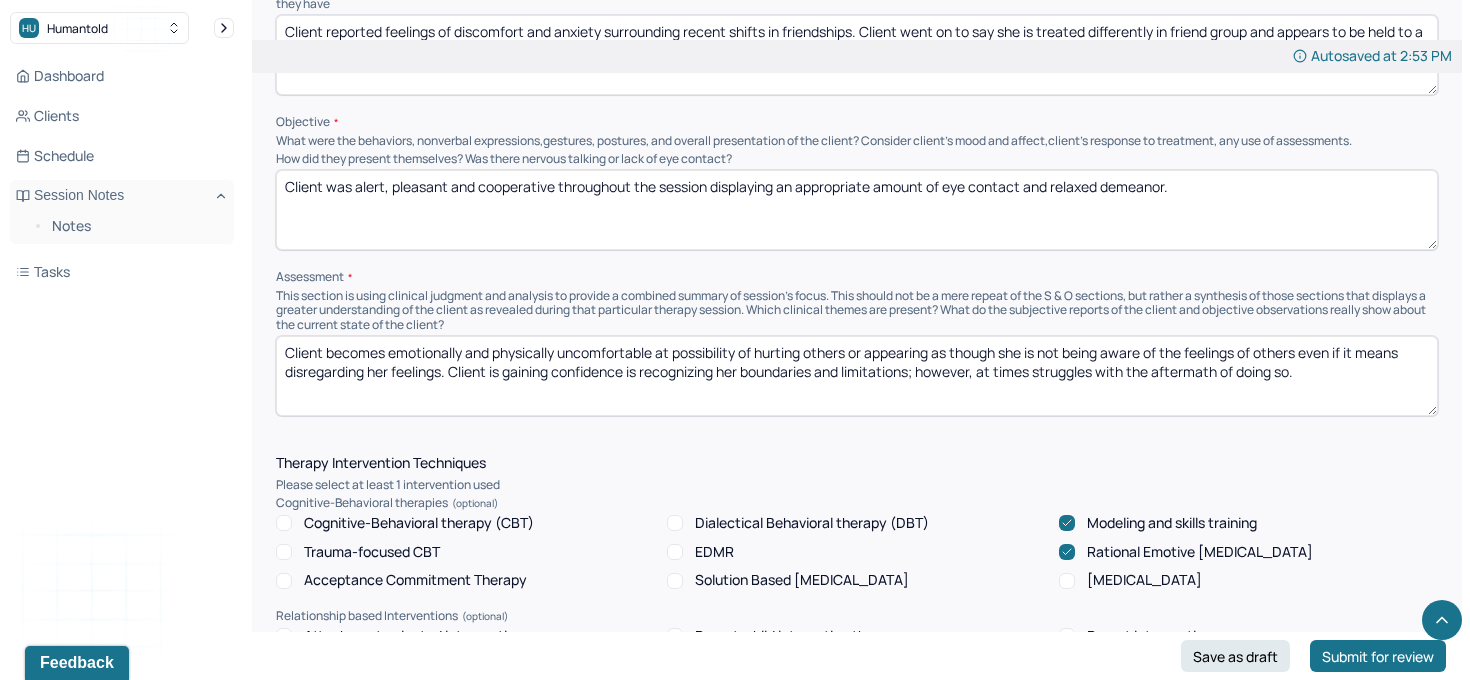 drag, startPoint x: 1325, startPoint y: 327, endPoint x: 457, endPoint y: 95, distance: 898.4698 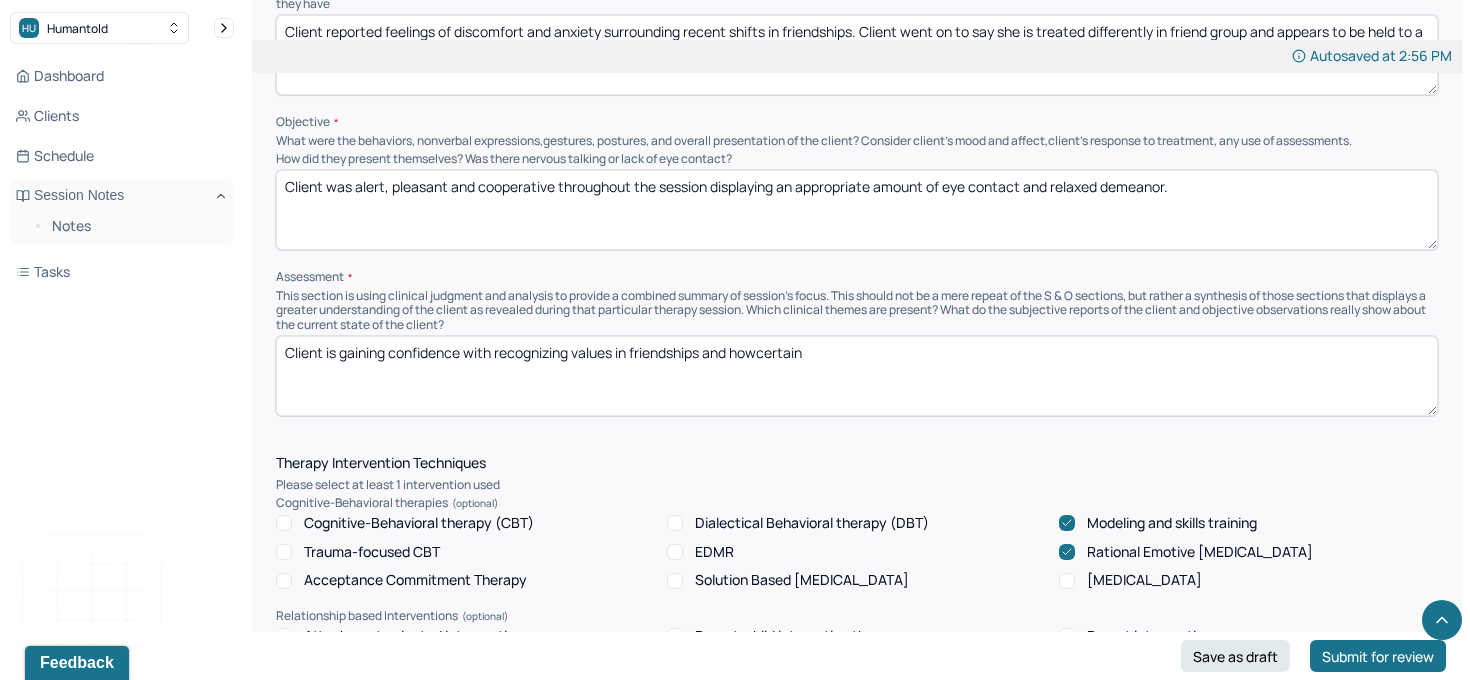 click on "Client is gaining confidence with recognizing values in friendships and howcertain" at bounding box center (857, 376) 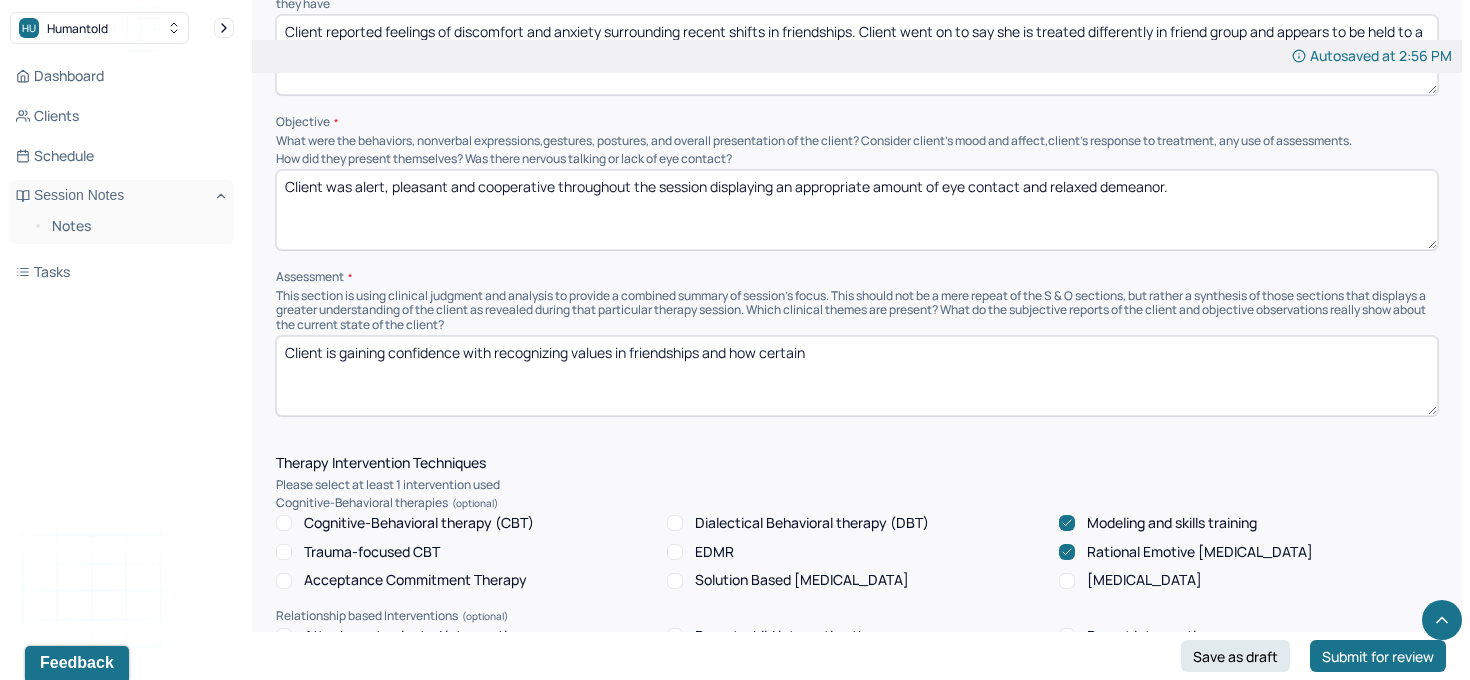 click on "Client is gaining confidence with recognizing values in friendships and howcertain" at bounding box center (857, 376) 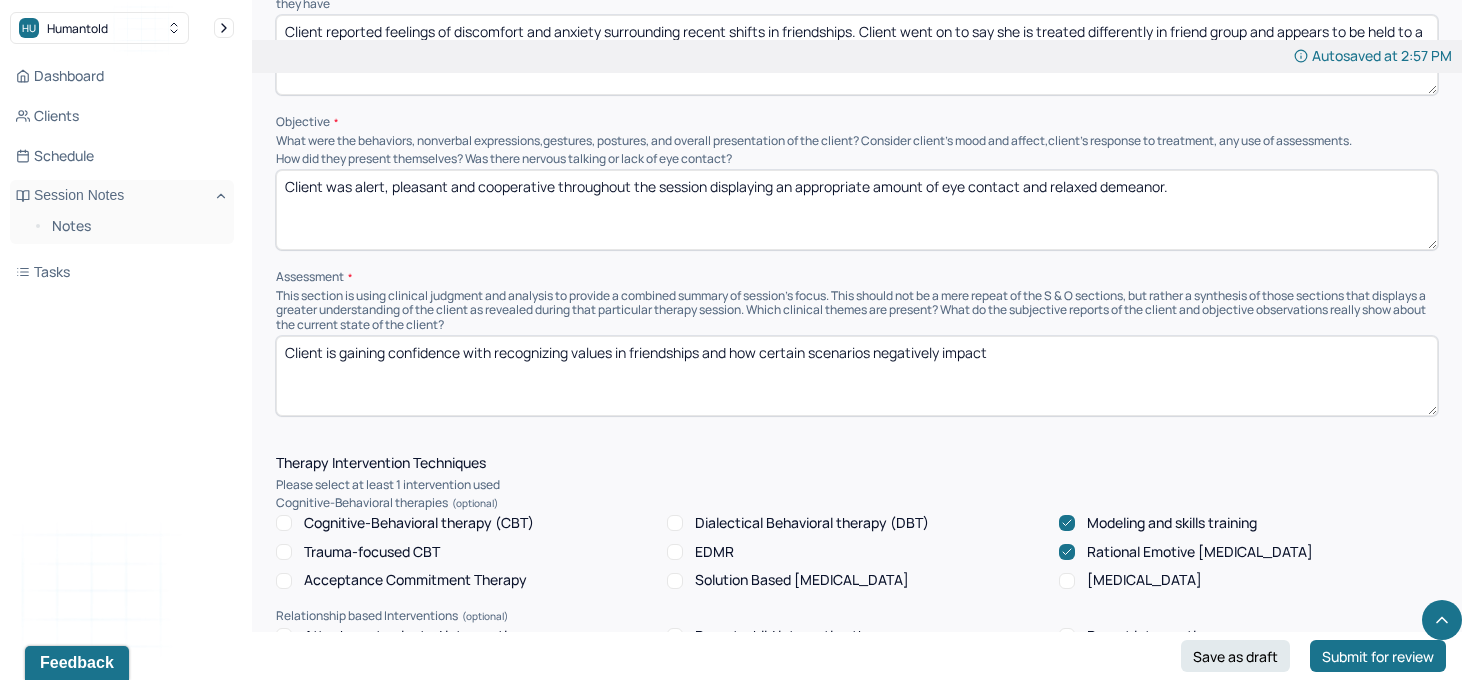 click on "Client is gaining confidence with recognizing values in friendships and how certain scenarios negatively inpact" at bounding box center (857, 376) 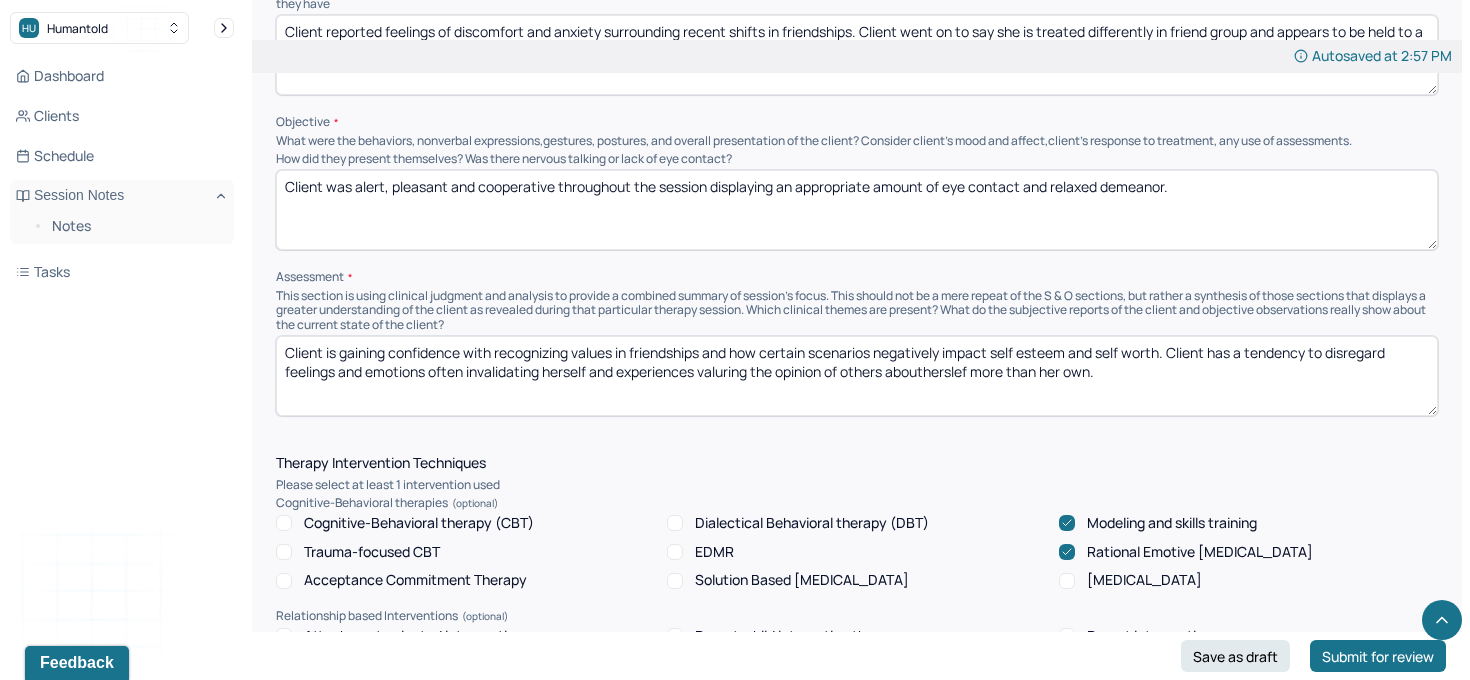 click on "Client is gaining confidence with recognizing values in friendships and how certain scenarios negatively impact self esteem and self worth. Client has a tendency to disregard feelings and emotions often invalidating herself and experiences valuring the opinion" at bounding box center (857, 376) 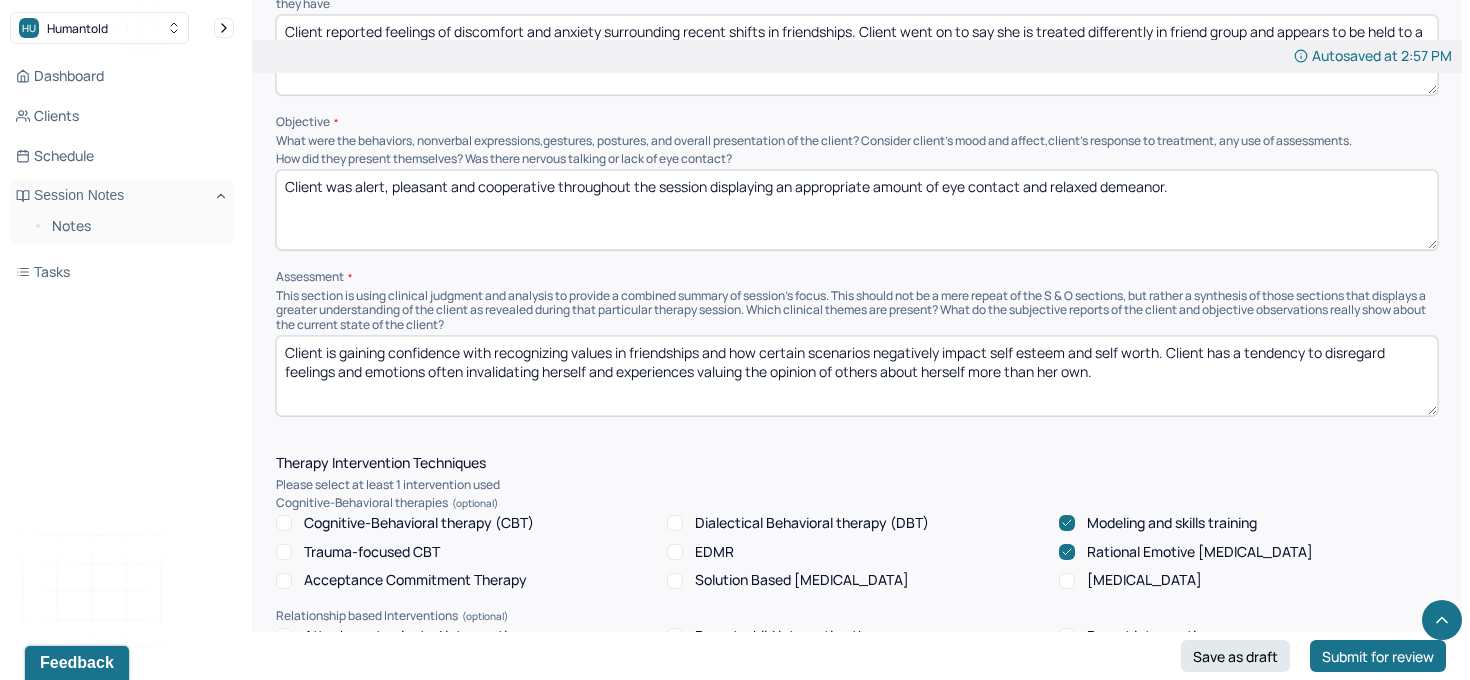 click on "Client is gaining confidence with recognizing values in friendships and how certain scenarios negatively impact self esteem and self worth. Client has a tendency to disregard feelings and emotions often invalidating herself and experiences valuing the opinion of others about herself more than her own." at bounding box center (857, 376) 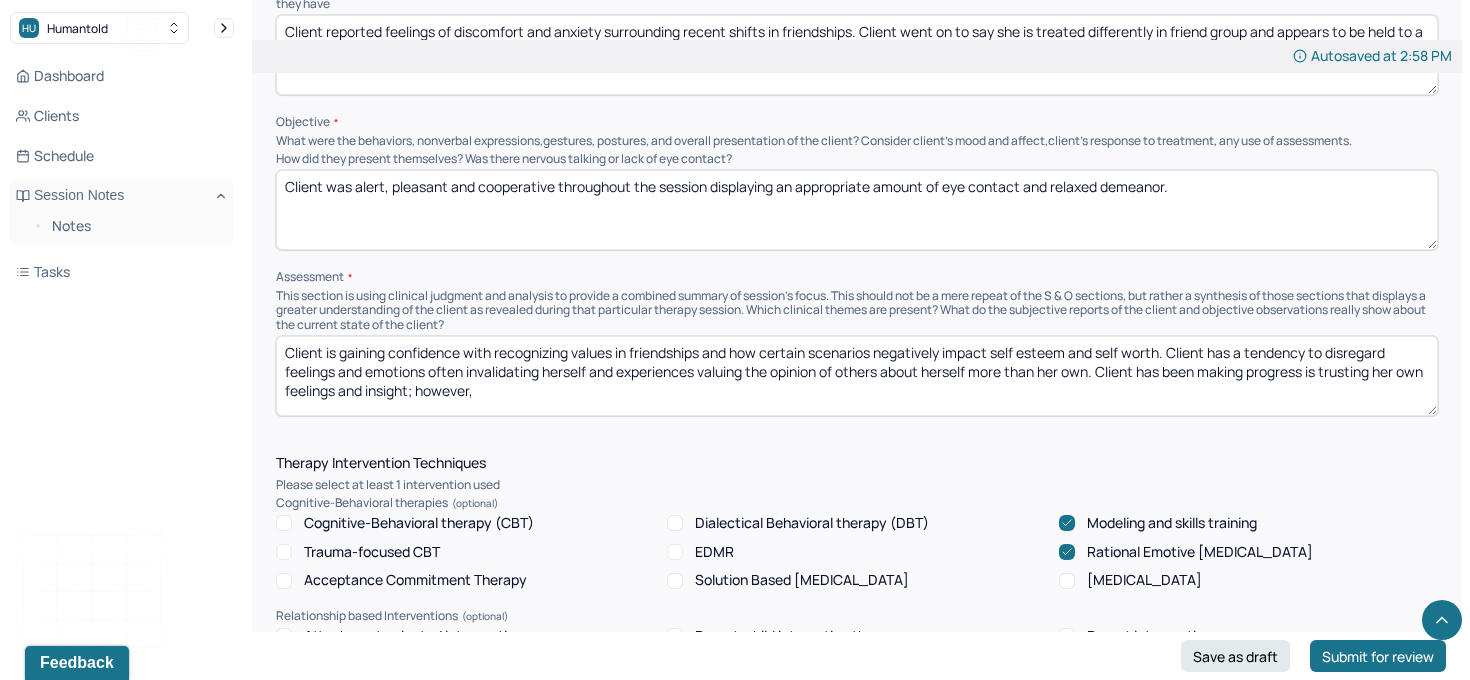 click on "Client is gaining confidence with recognizing values in friendships and how certain scenarios negatively impact self esteem and self worth. Client has a tendency to disregard feelings and emotions often invalidating herself and experiences valuing the opinion of others about herself more than her own. Client has been making progress is trusting her own feelings and insighty; however," at bounding box center [857, 376] 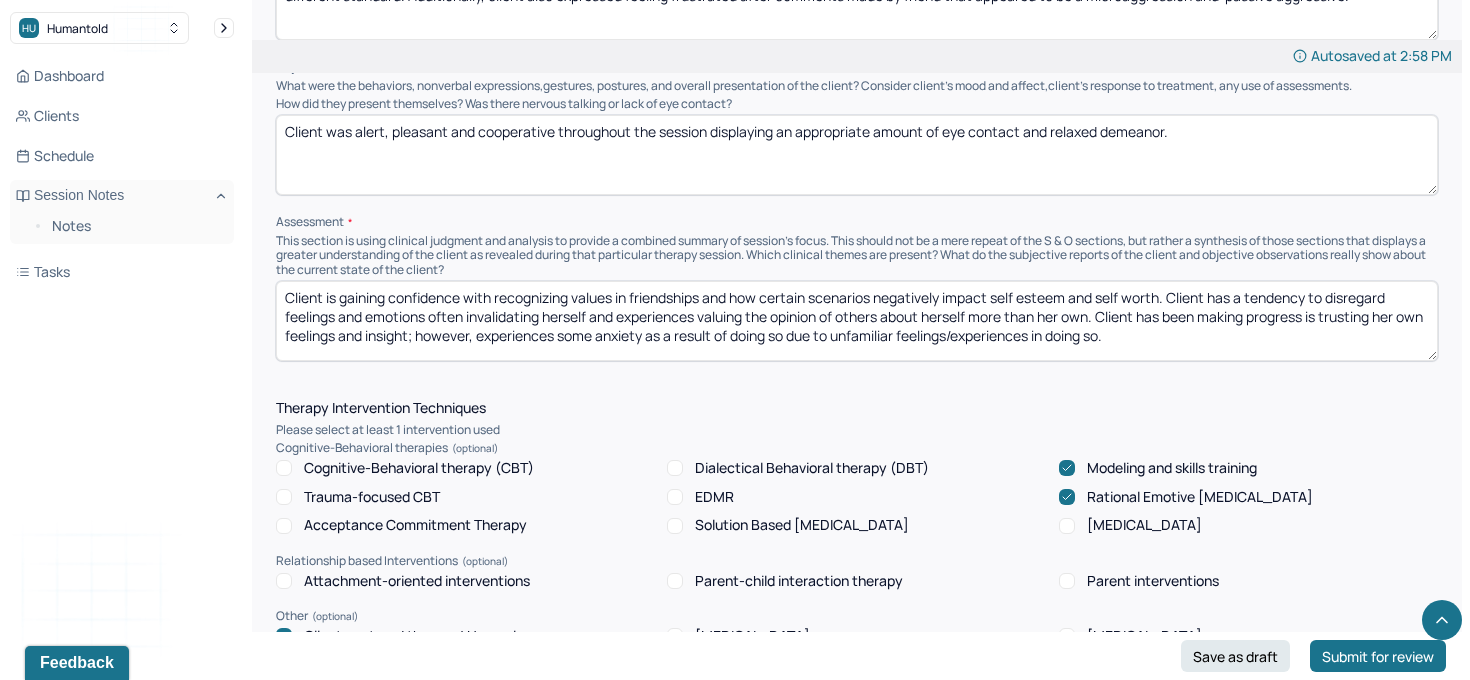 scroll, scrollTop: 1147, scrollLeft: 0, axis: vertical 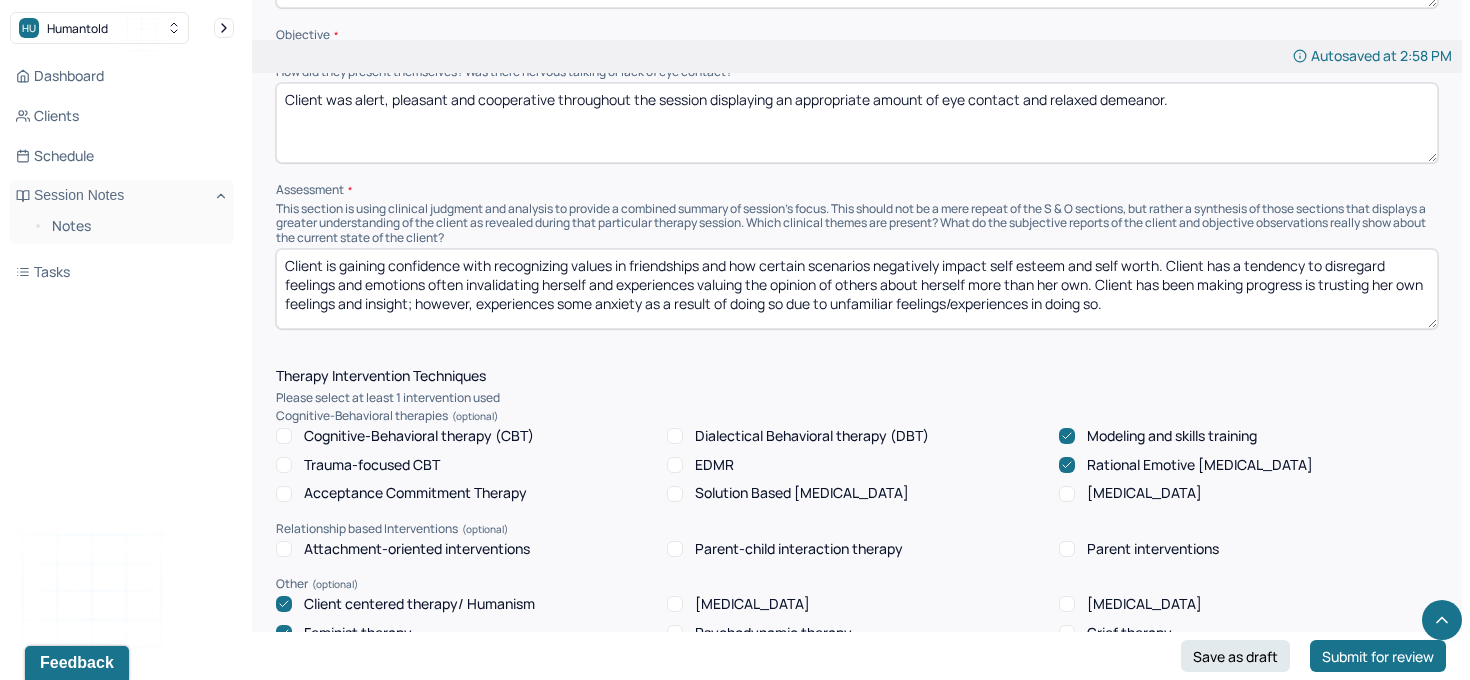 type on "Client is gaining confidence with recognizing values in friendships and how certain scenarios negatively impact self esteem and self worth. Client has a tendency to disregard feelings and emotions often invalidating herself and experiences valuing the opinion of others about herself more than her own. Client has been making progress is trusting her own feelings and insight; however, experiences some anxiety as a result of doing so due to unfamiliar feelings/experiences in doing so." 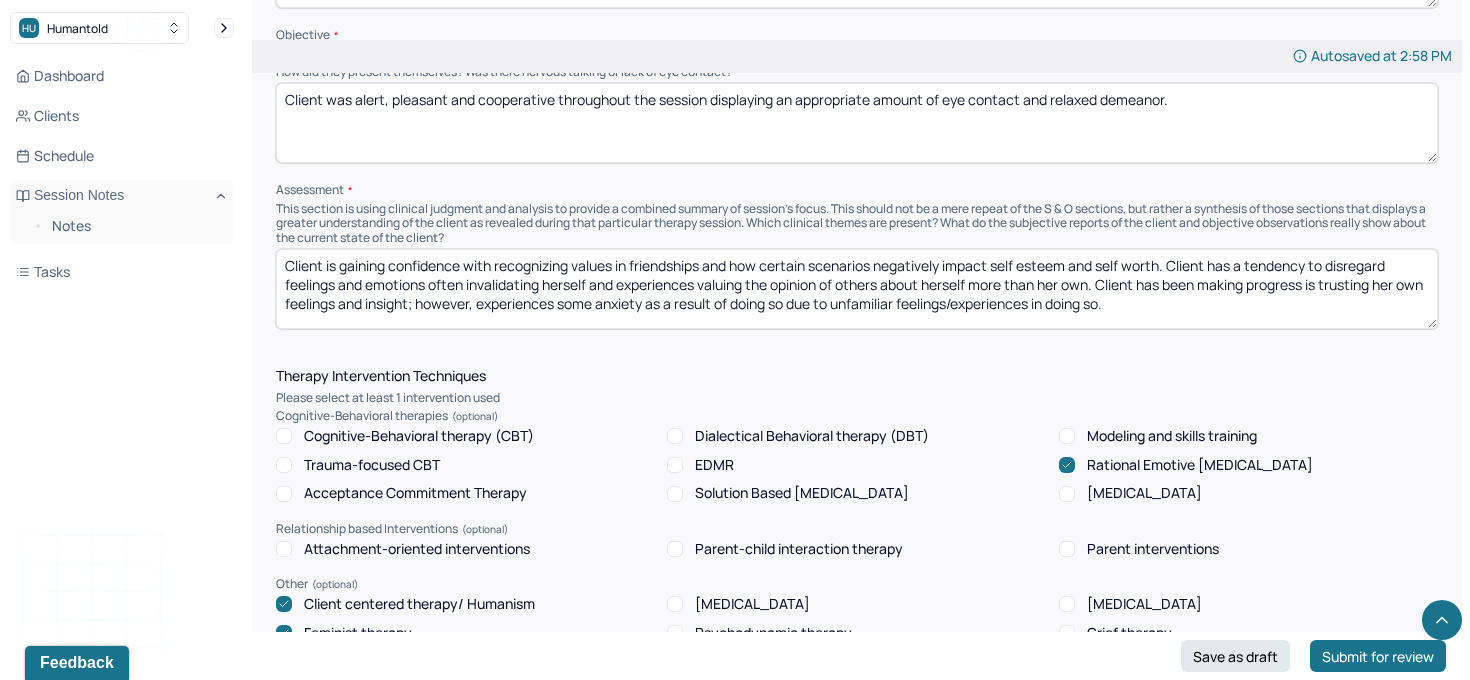 click 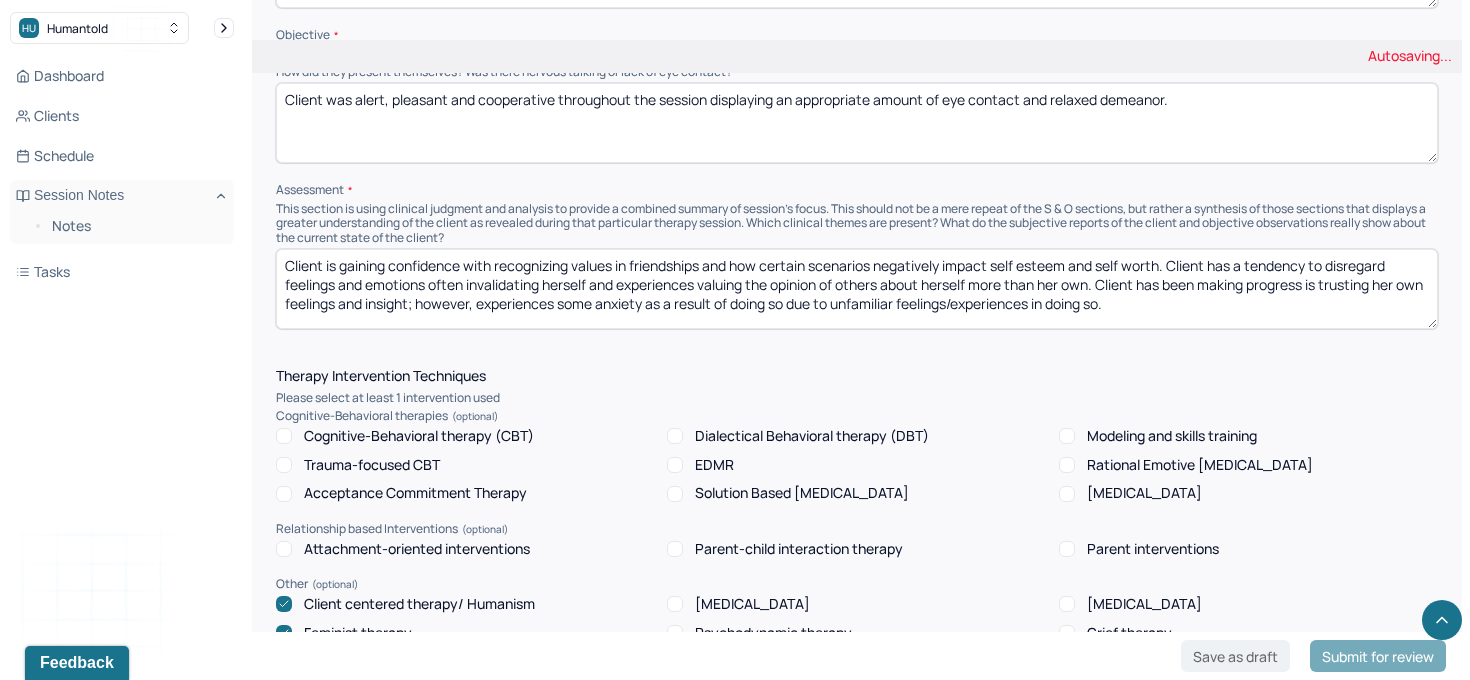 click on "Cognitive-Behavioral therapy (CBT)" at bounding box center [284, 436] 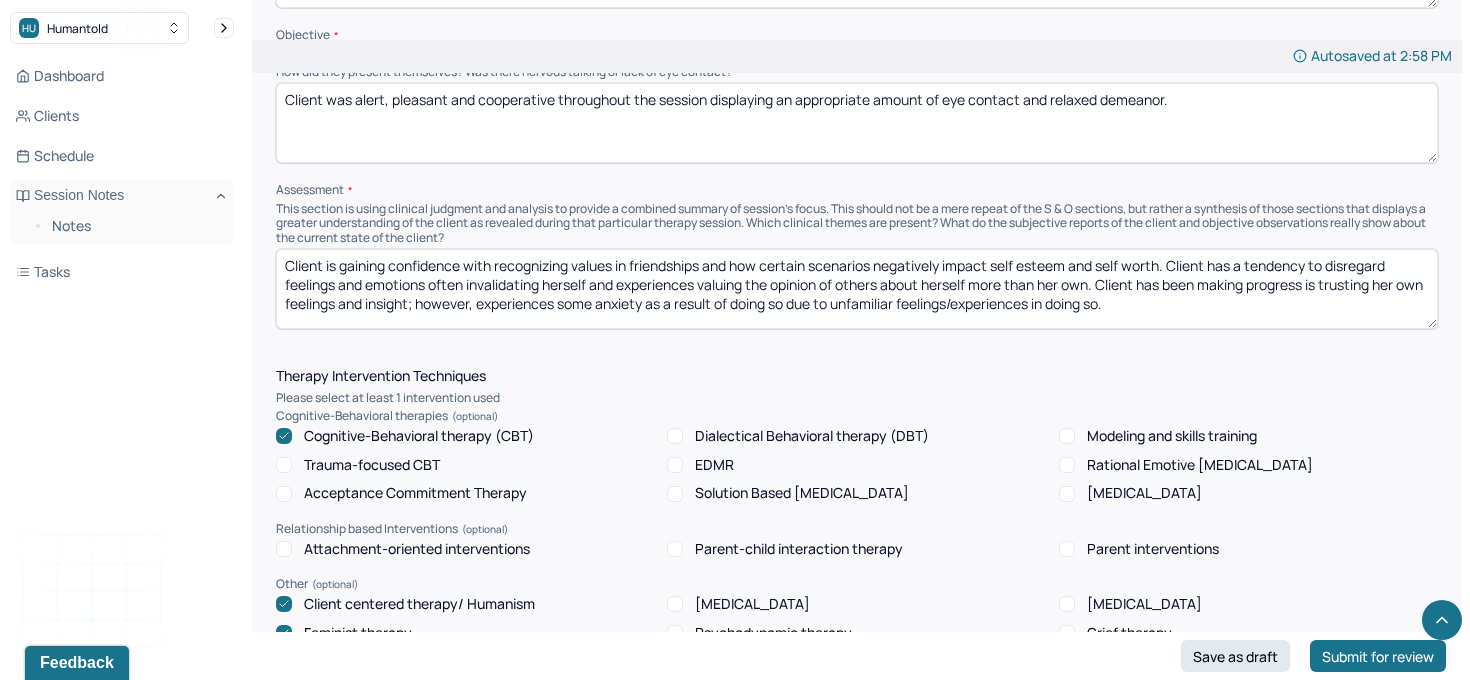 click on "Rational Emotive [MEDICAL_DATA]" at bounding box center (1067, 465) 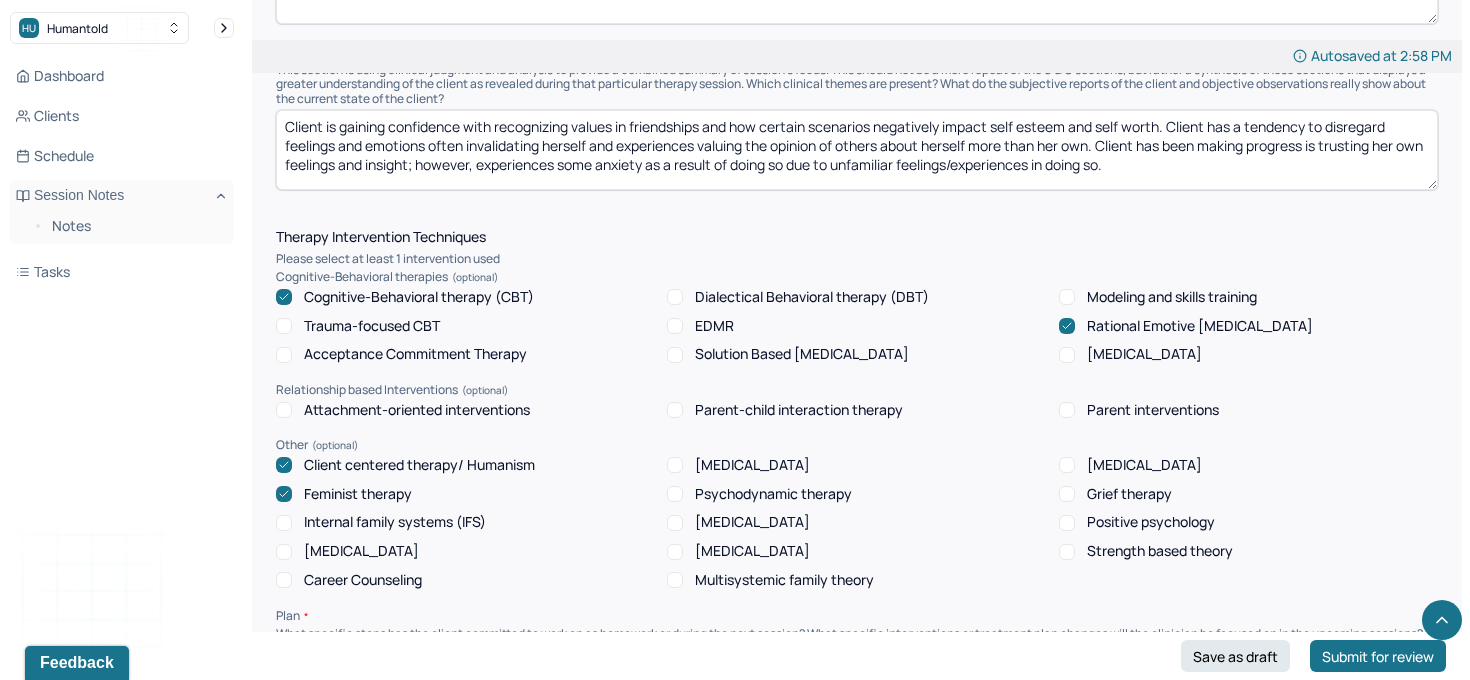 scroll, scrollTop: 1328, scrollLeft: 0, axis: vertical 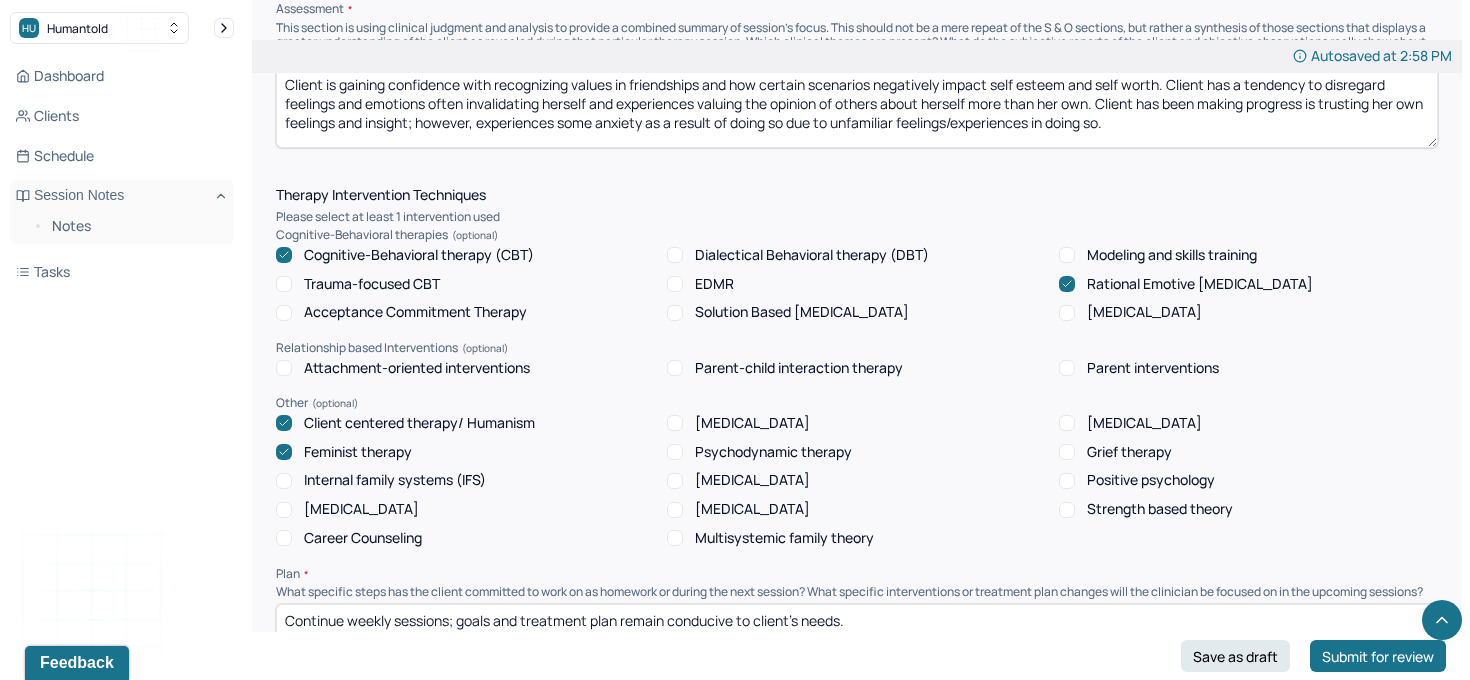 click 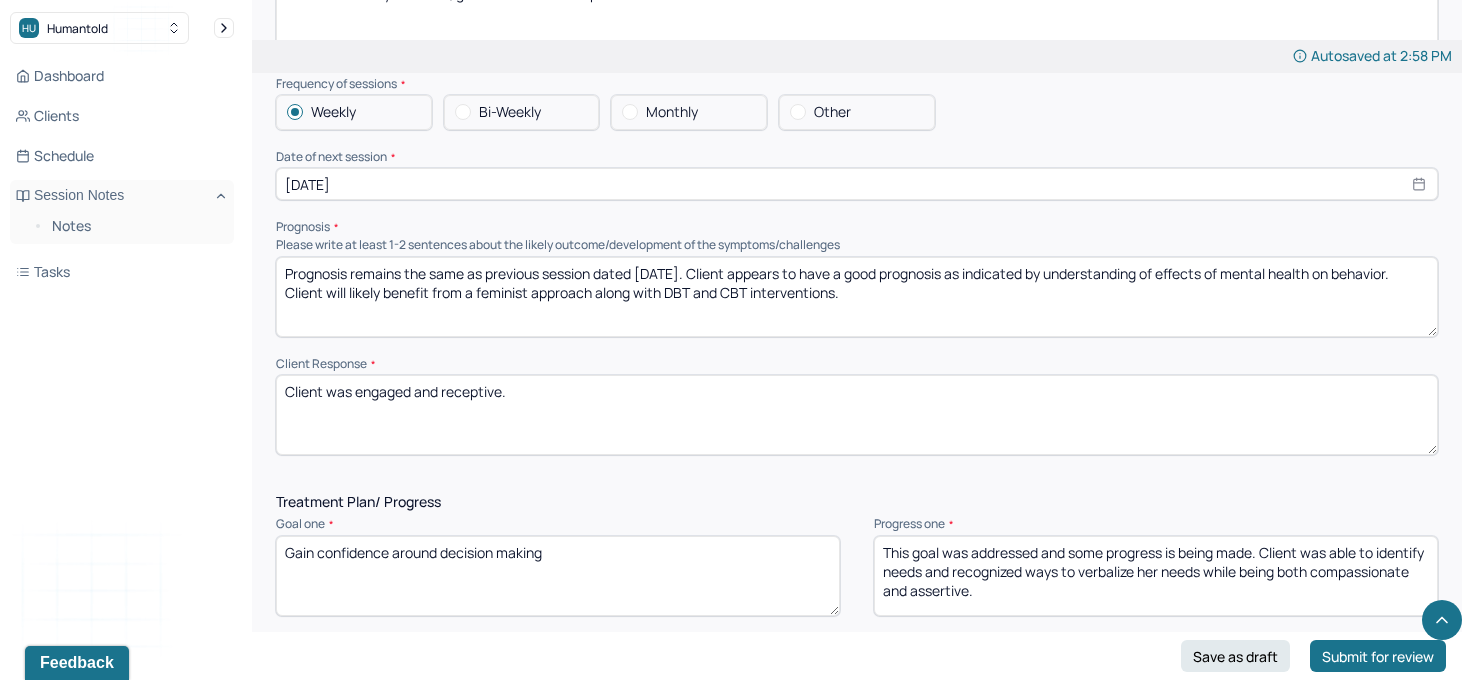 scroll, scrollTop: 1996, scrollLeft: 0, axis: vertical 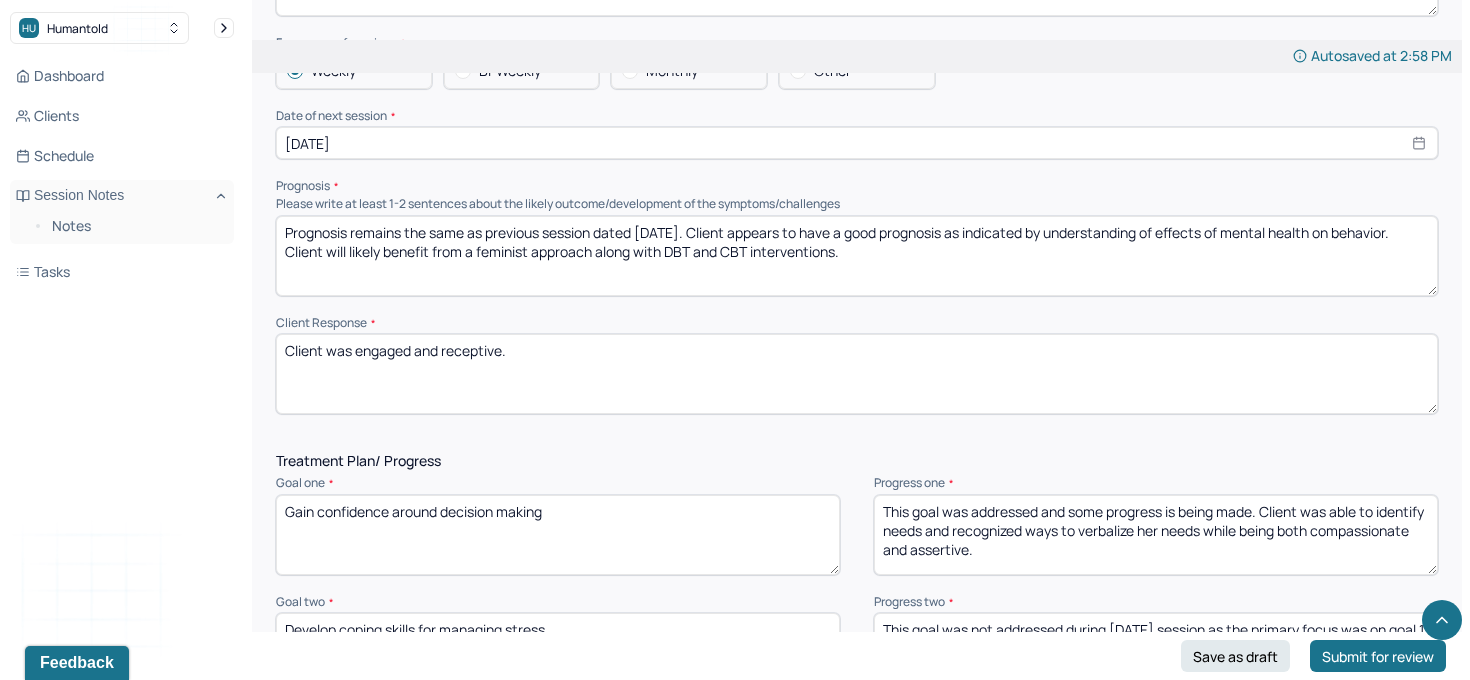 drag, startPoint x: 410, startPoint y: 335, endPoint x: 865, endPoint y: 329, distance: 455.03955 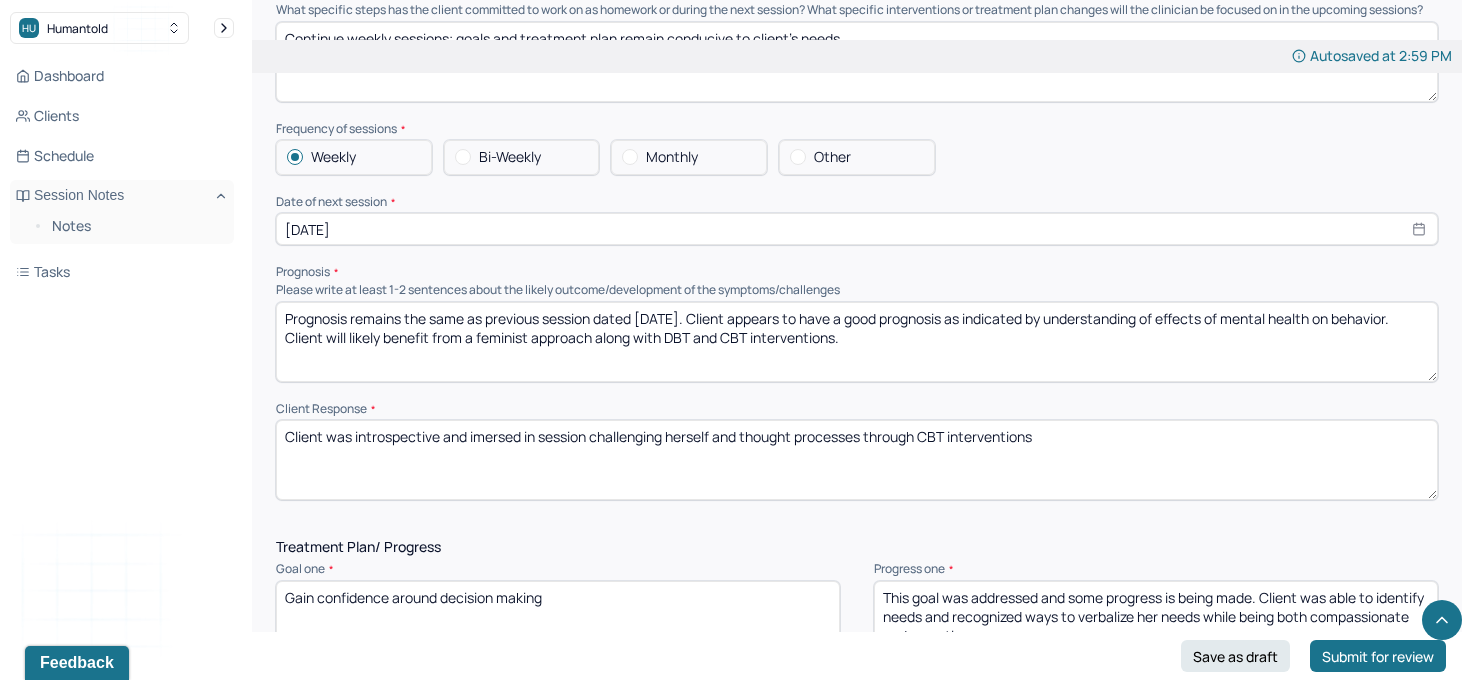 scroll, scrollTop: 1946, scrollLeft: 0, axis: vertical 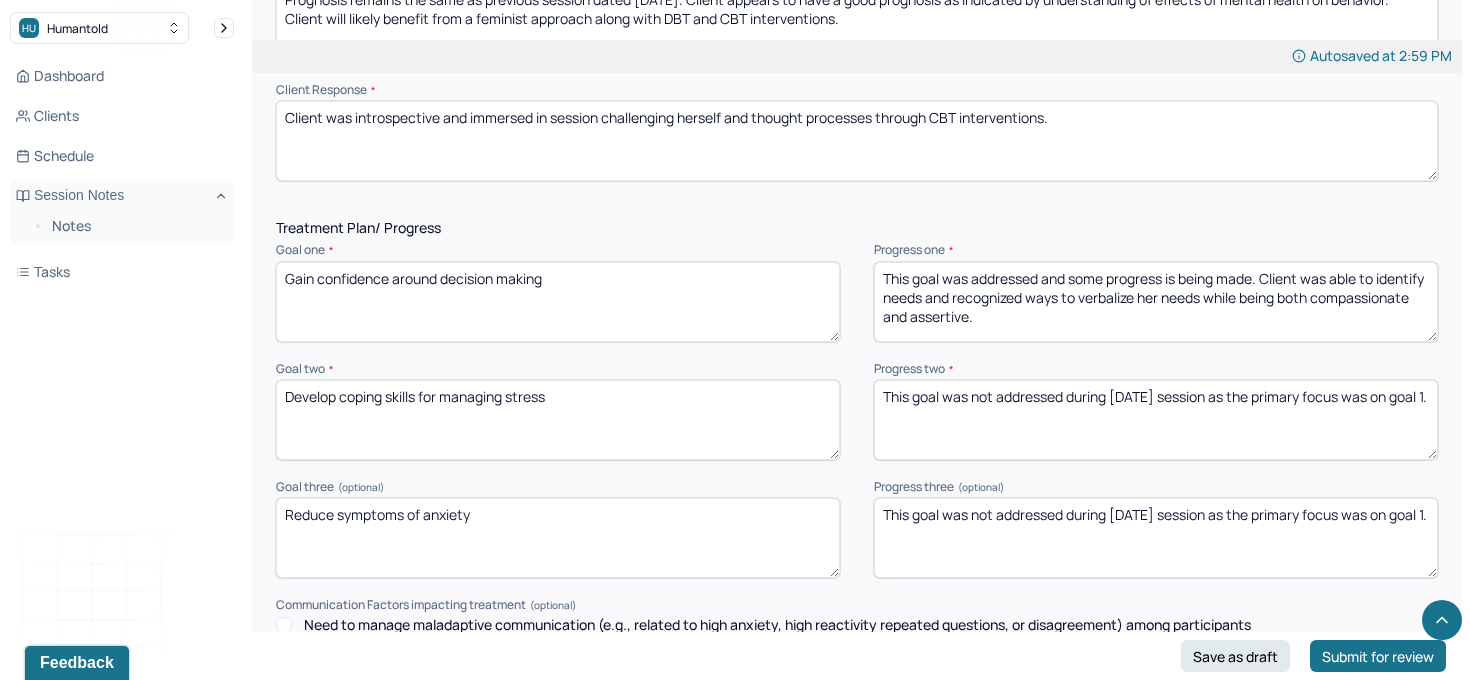 type on "Client was introspective and immersed in session challenging herself and thought processes through CBT interventions." 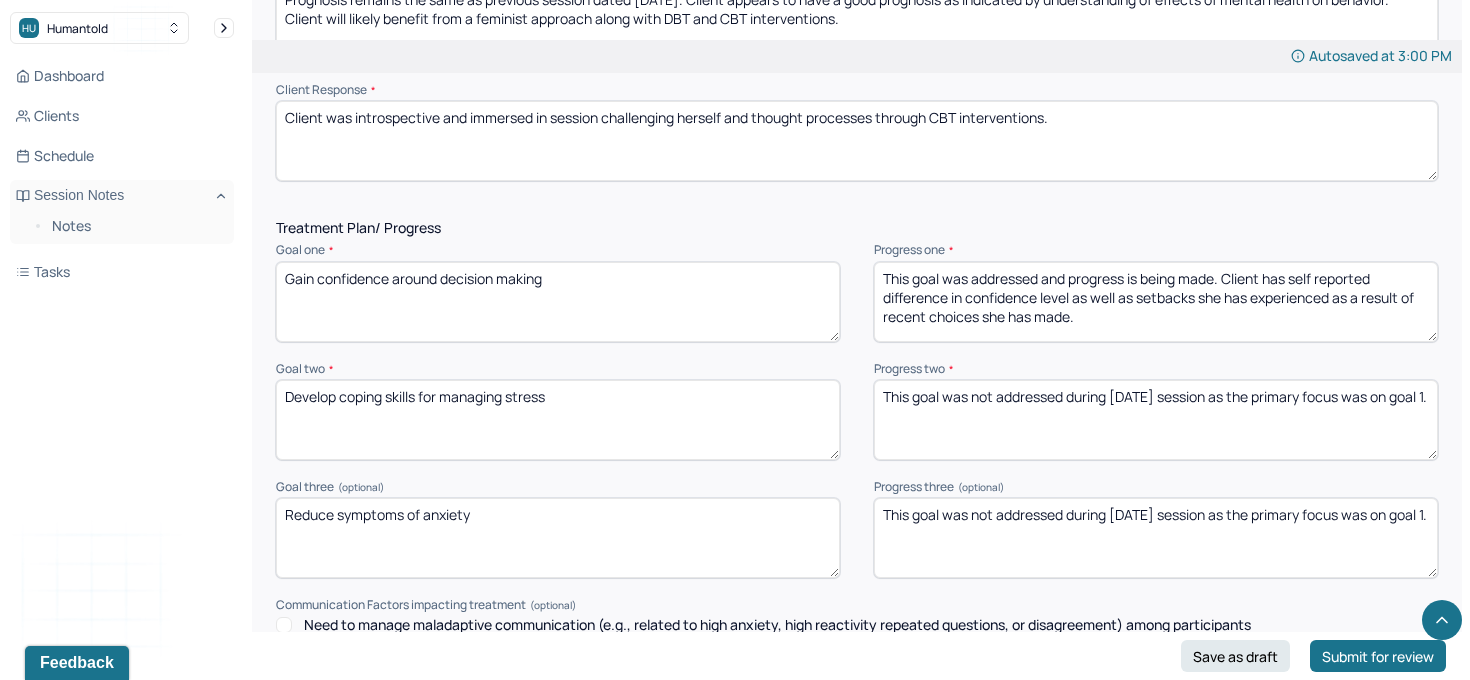 type on "This goal was addressed and progress is being made. Client has self reported difference in confidence level as well as setbacks she has experienced as a result of recent choices she has made." 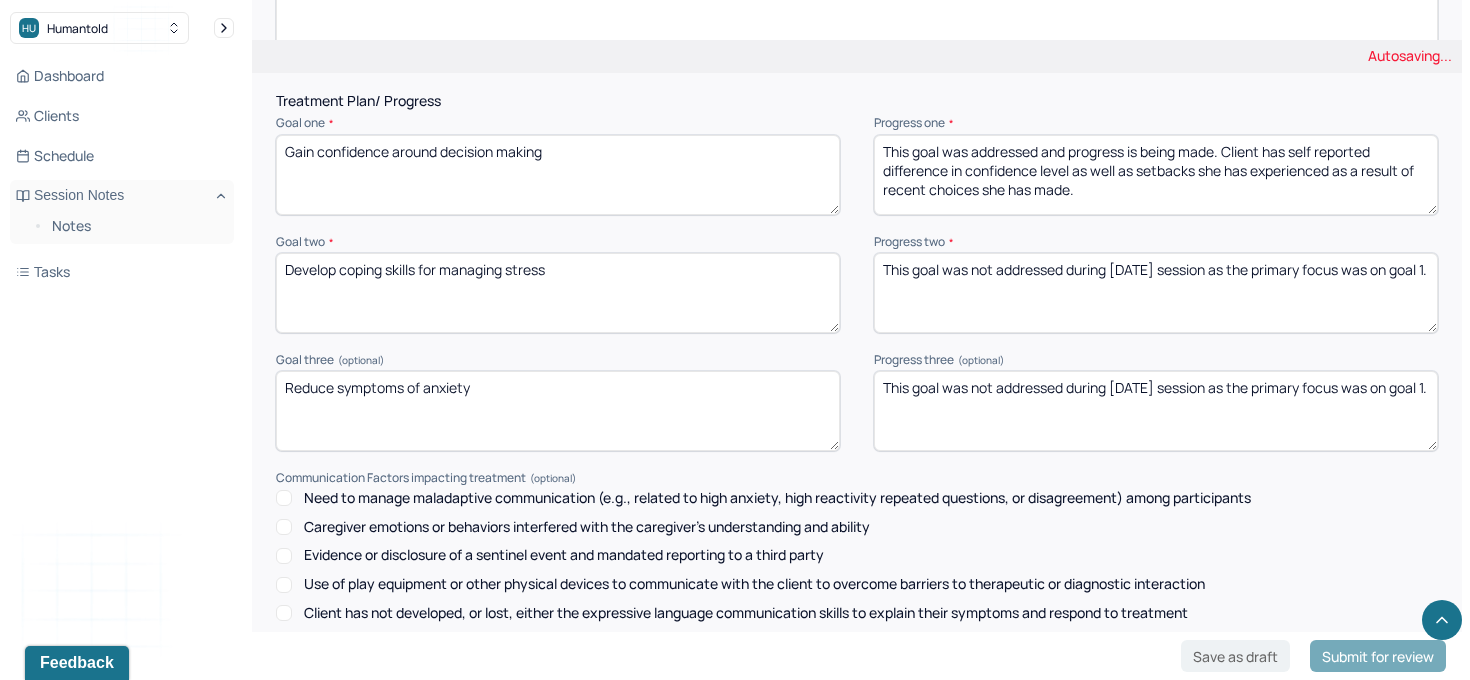 scroll, scrollTop: 2636, scrollLeft: 0, axis: vertical 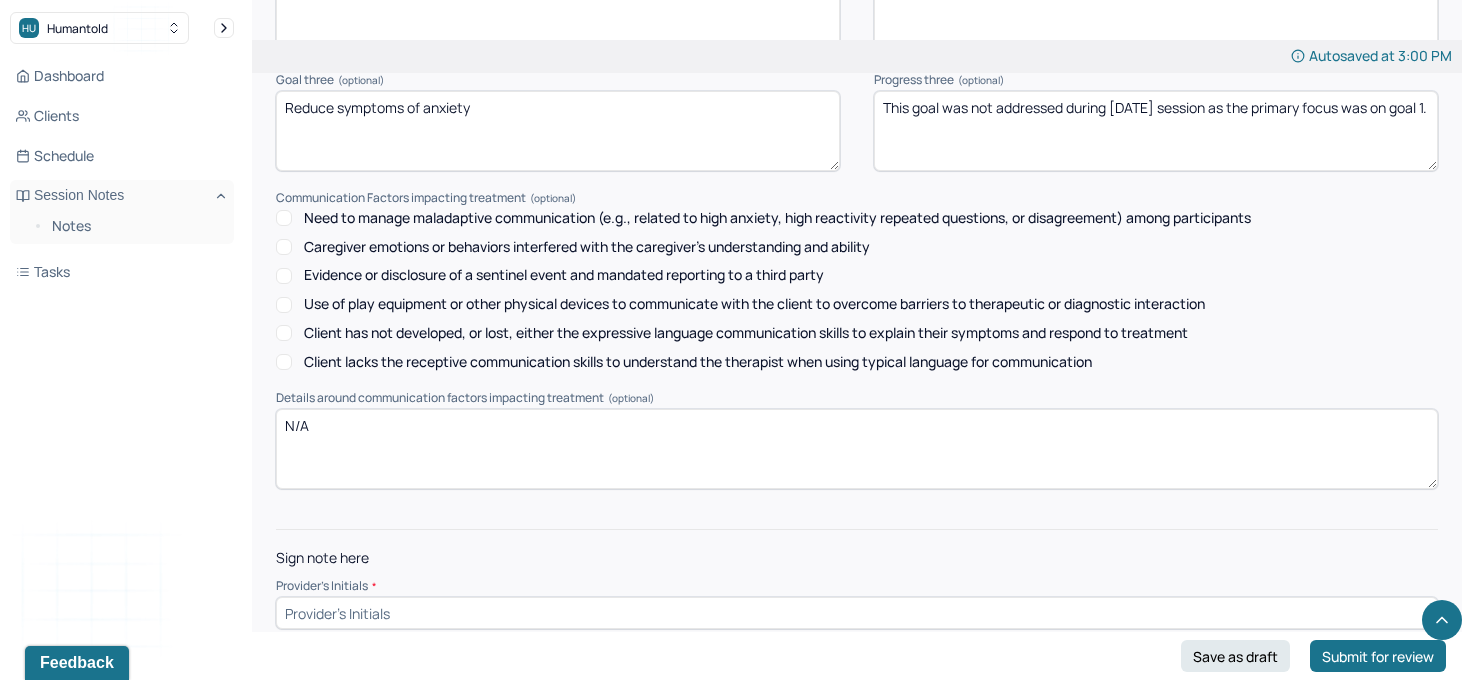 click on "N/A" at bounding box center (857, 449) 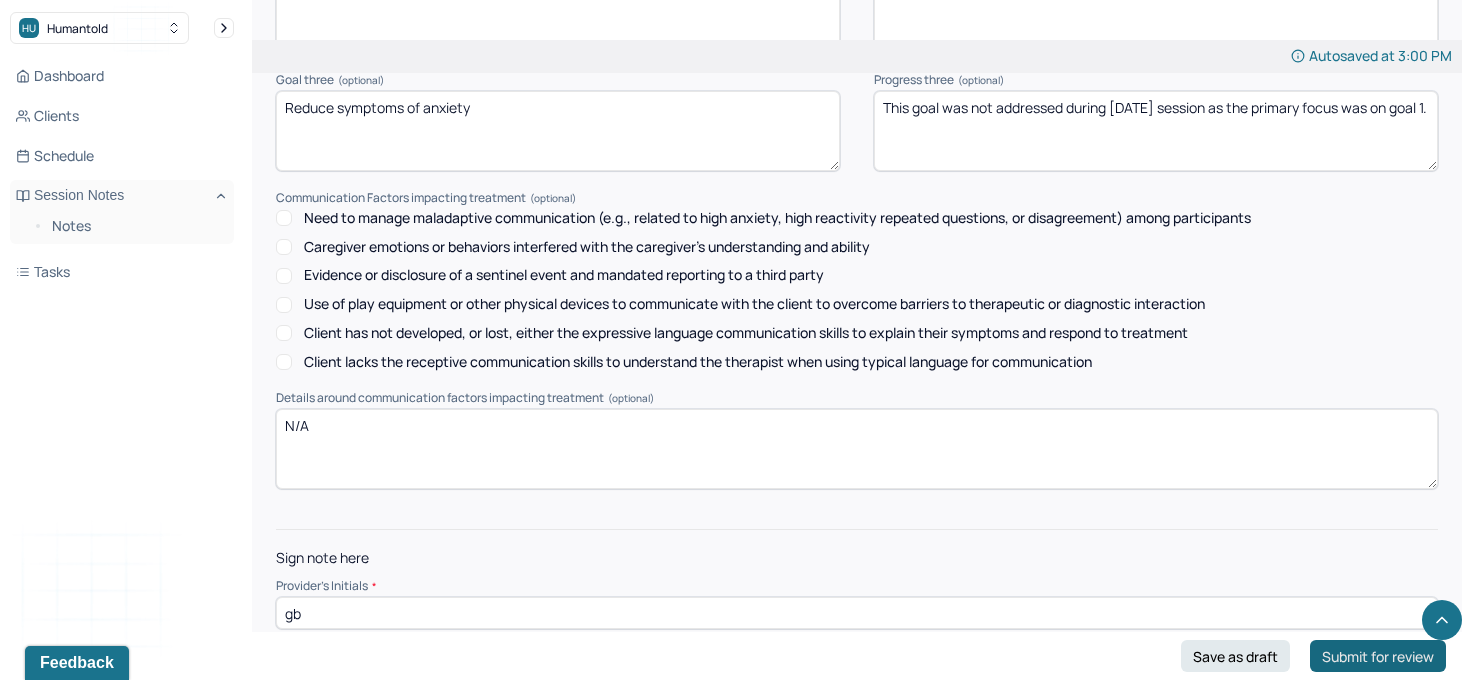 type on "gb" 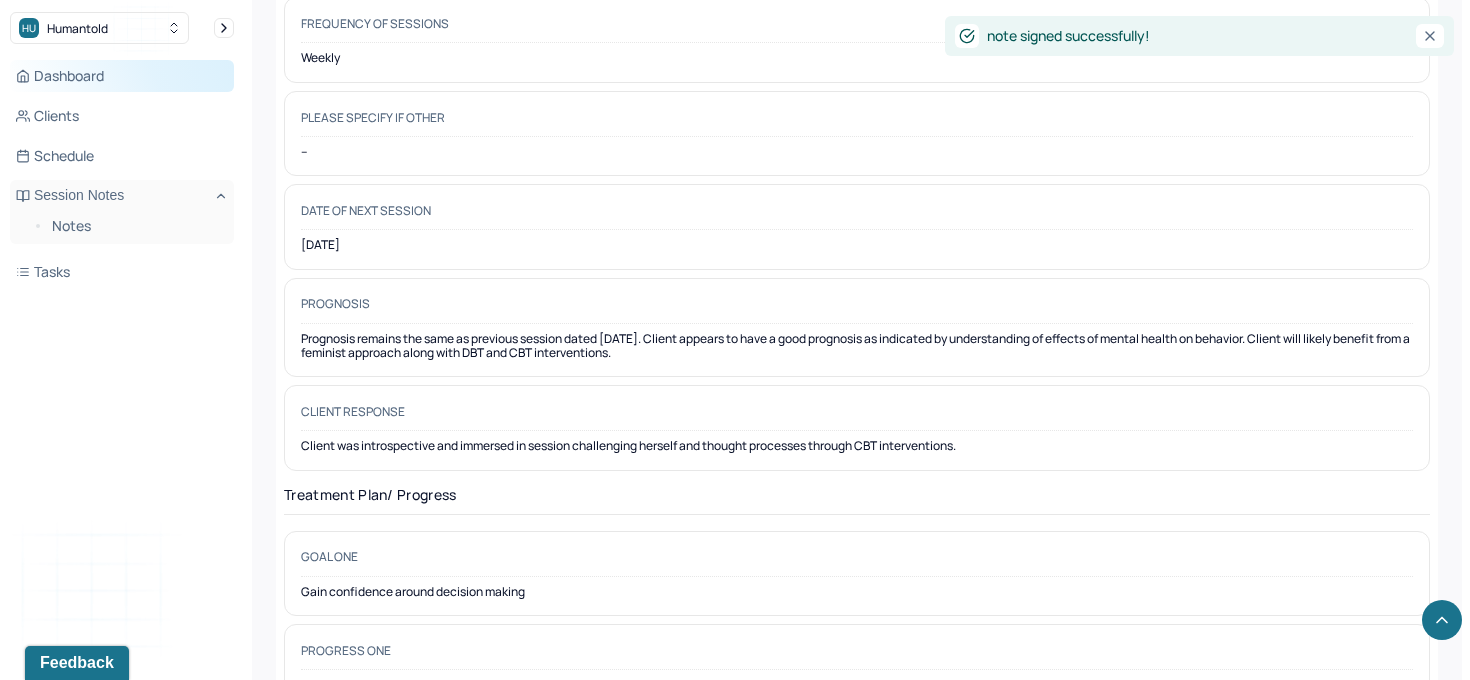 click on "Dashboard" at bounding box center [122, 76] 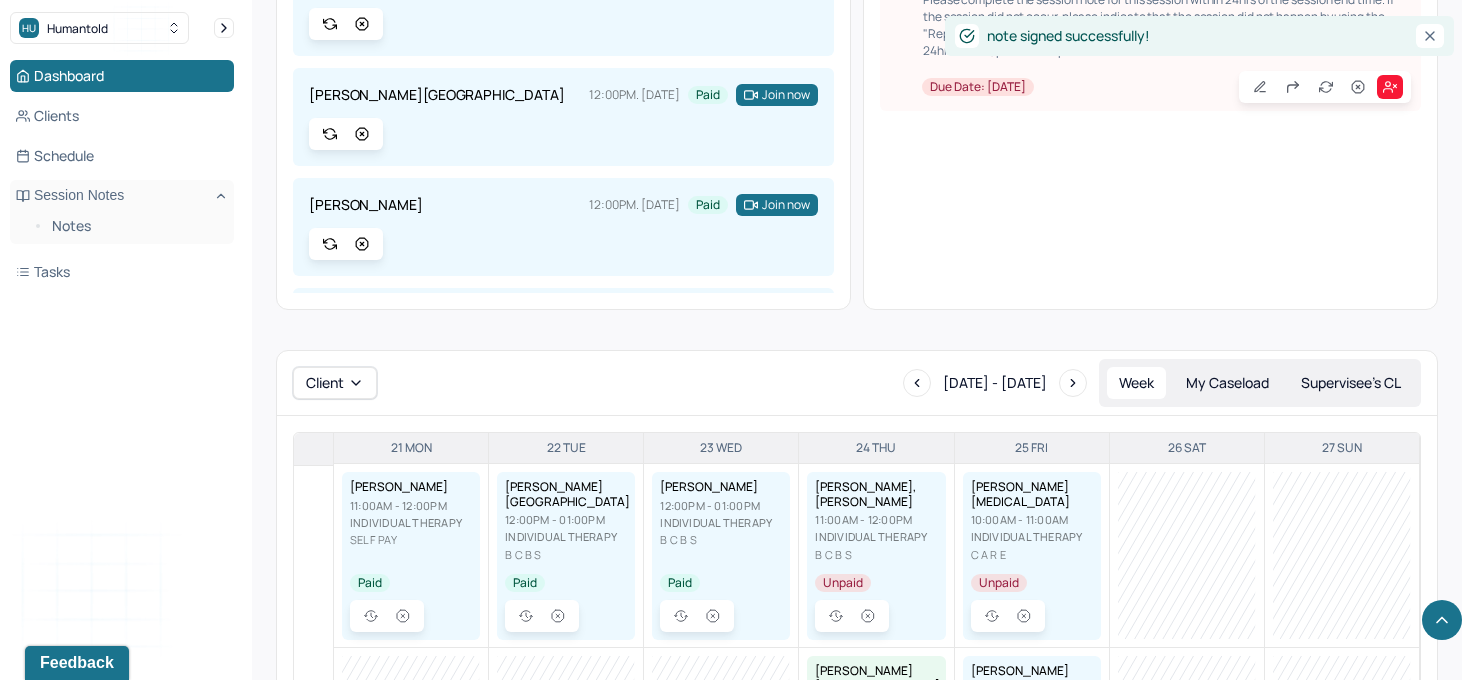 scroll, scrollTop: 880, scrollLeft: 0, axis: vertical 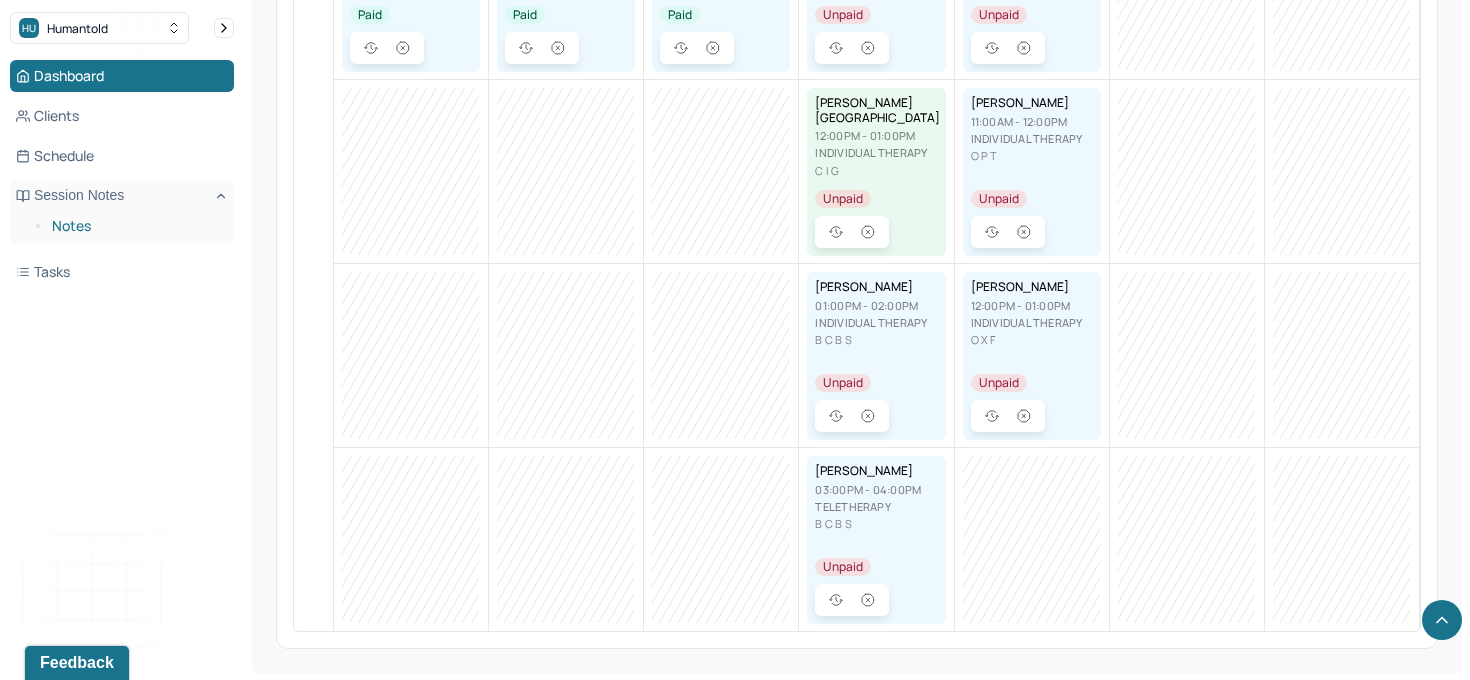 click on "Notes" at bounding box center (135, 226) 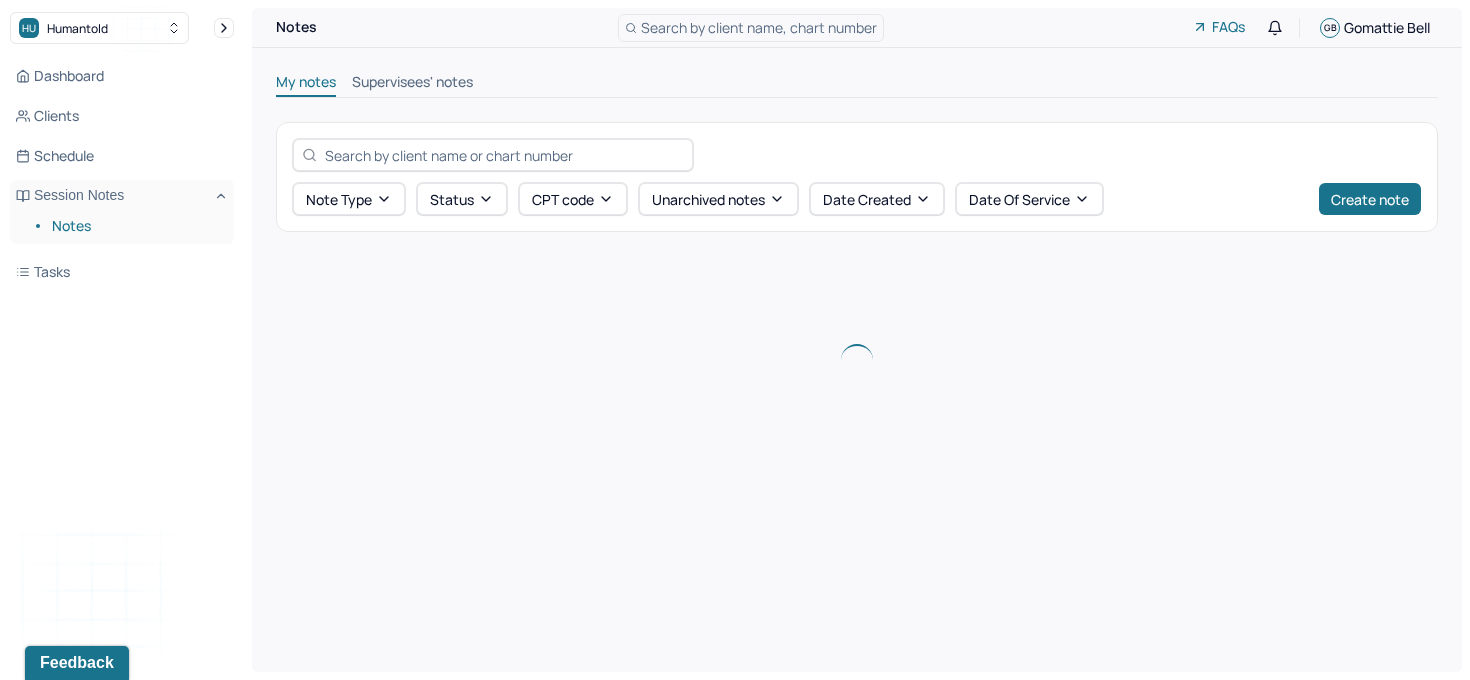 scroll, scrollTop: 0, scrollLeft: 0, axis: both 